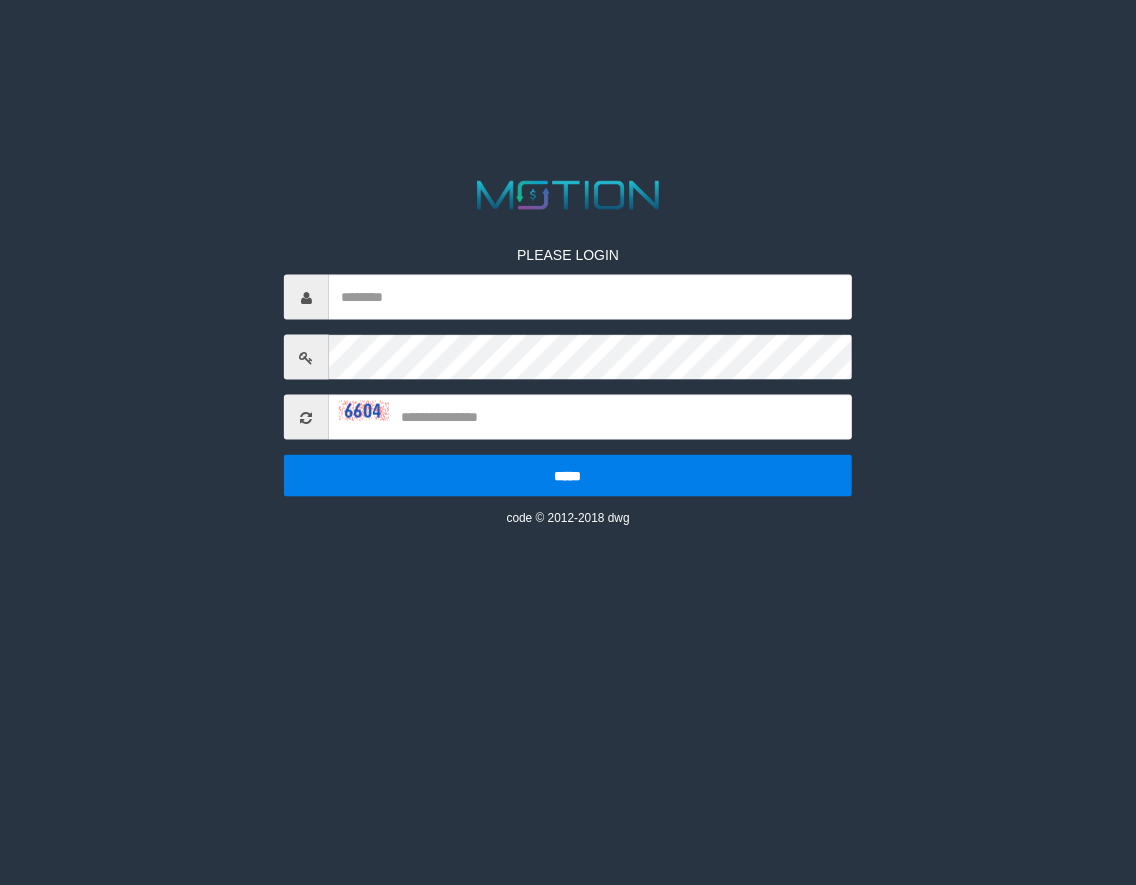 scroll, scrollTop: 0, scrollLeft: 0, axis: both 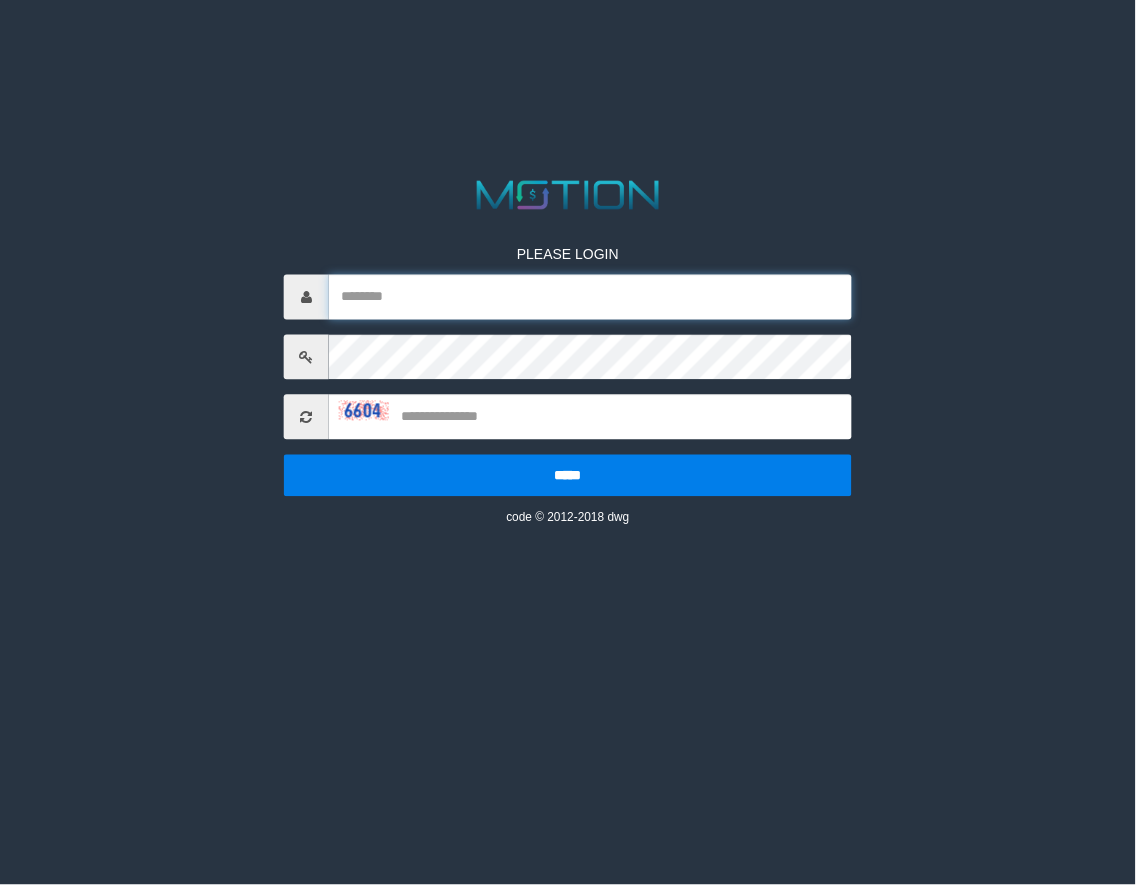 click at bounding box center (590, 297) 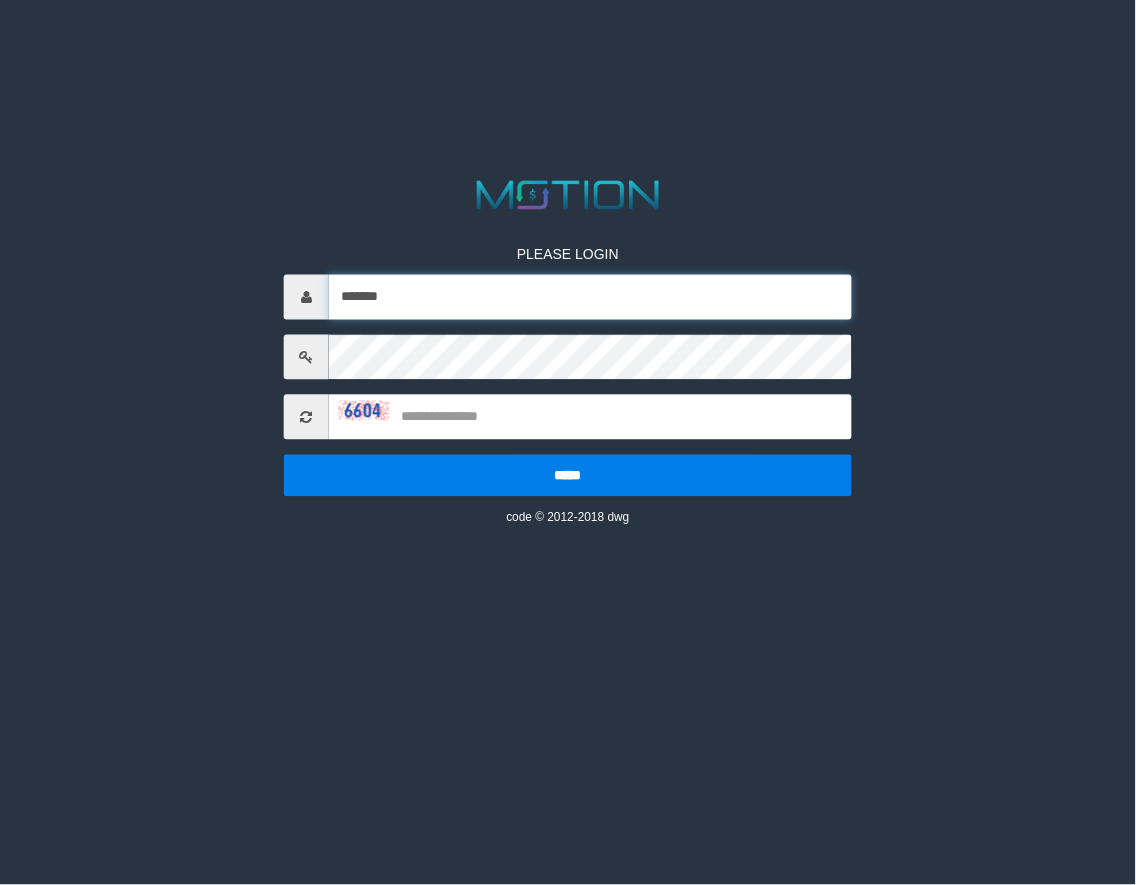 type on "*******" 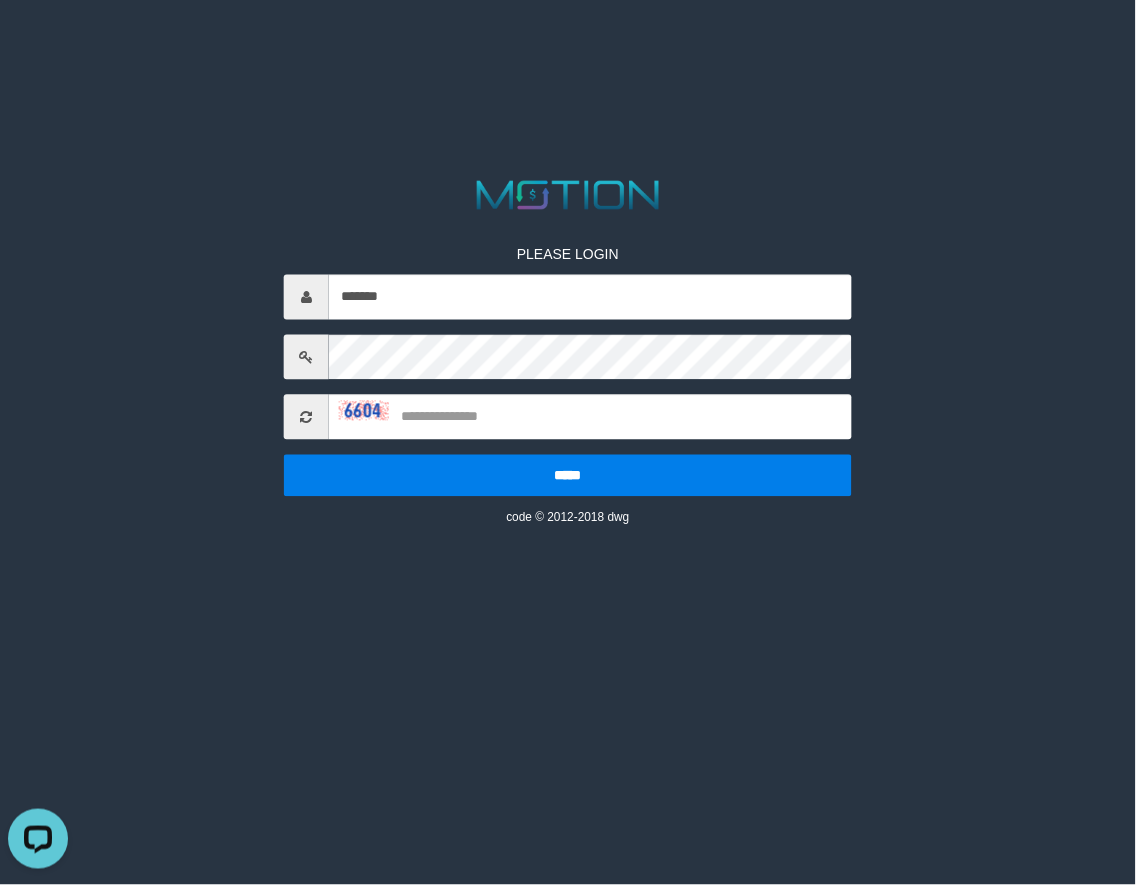 scroll, scrollTop: 0, scrollLeft: 0, axis: both 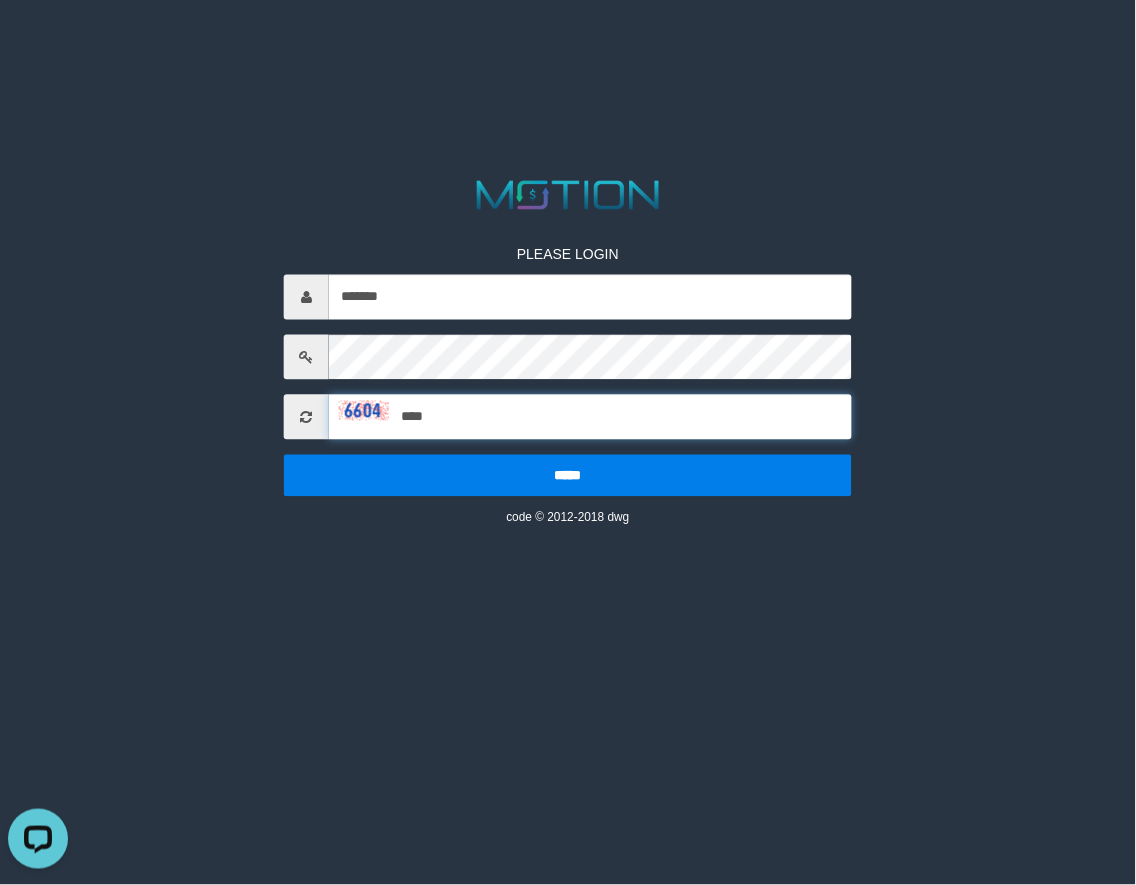 type on "****" 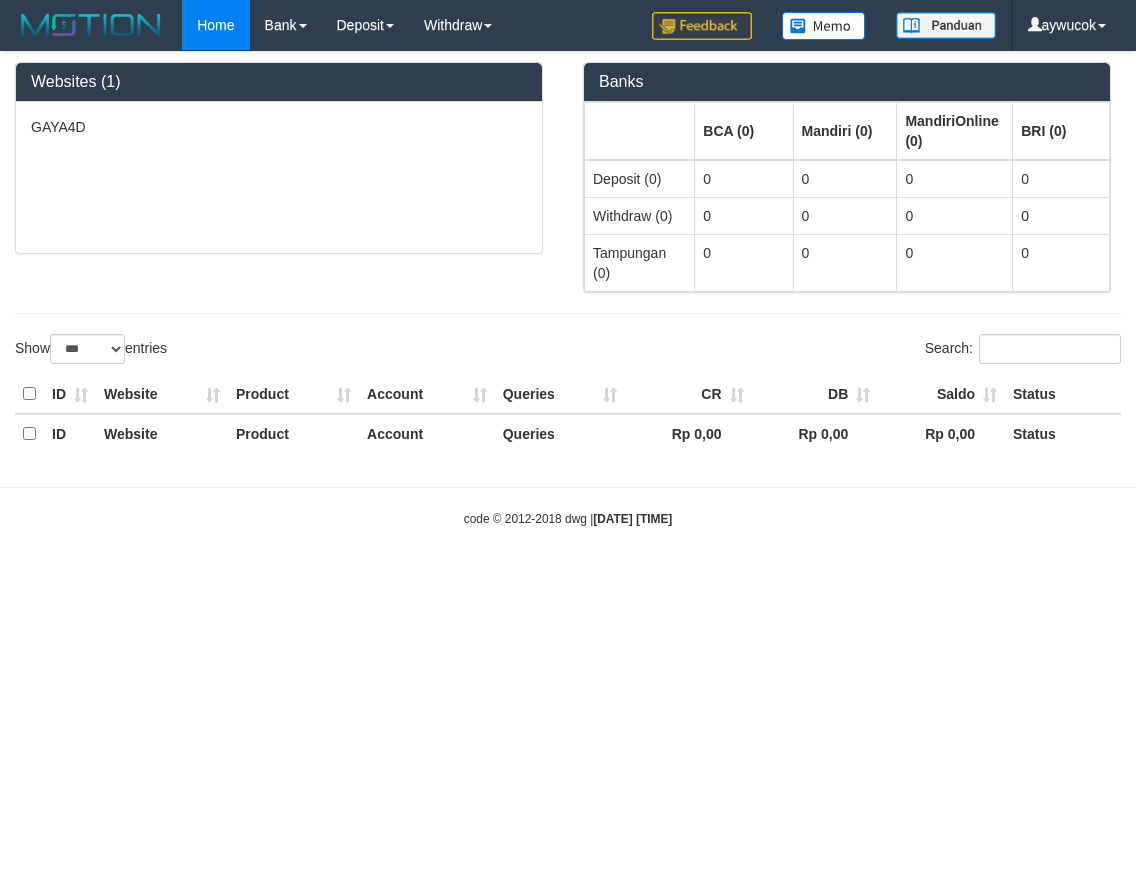 select on "***" 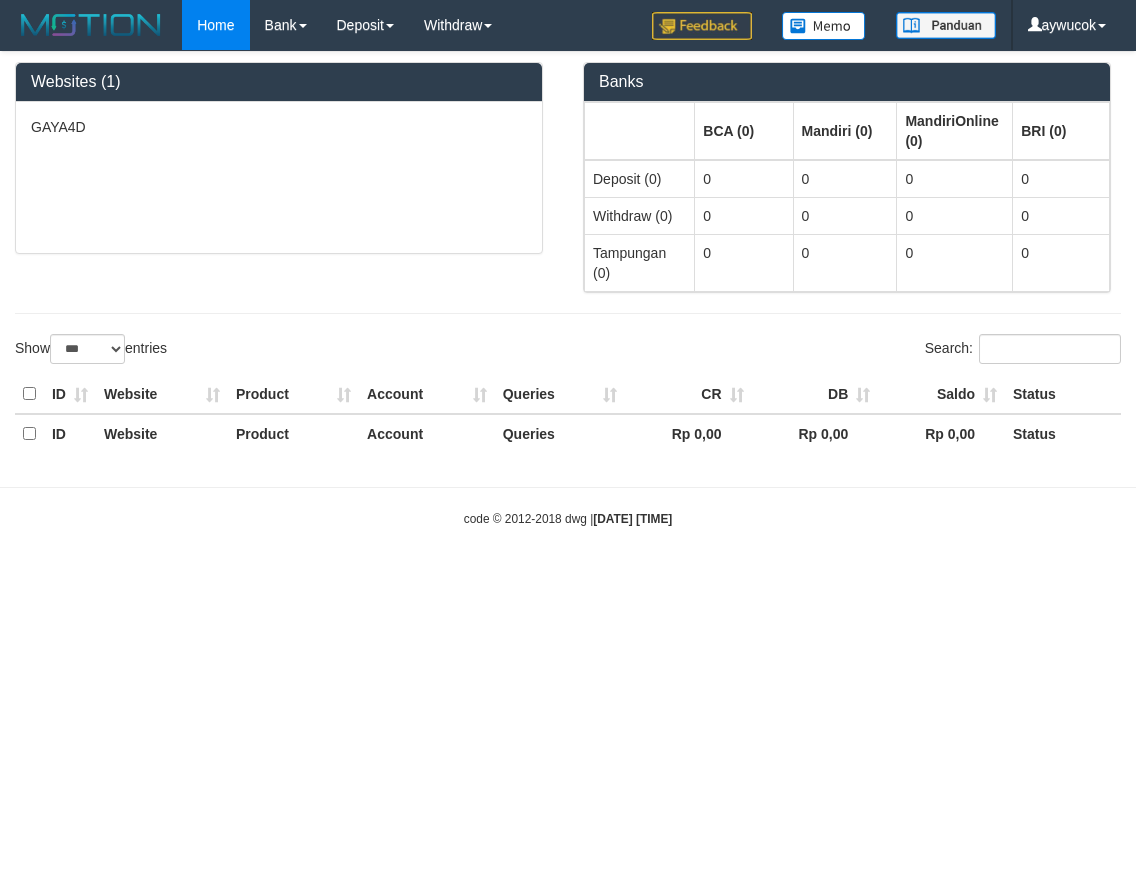 scroll, scrollTop: 0, scrollLeft: 0, axis: both 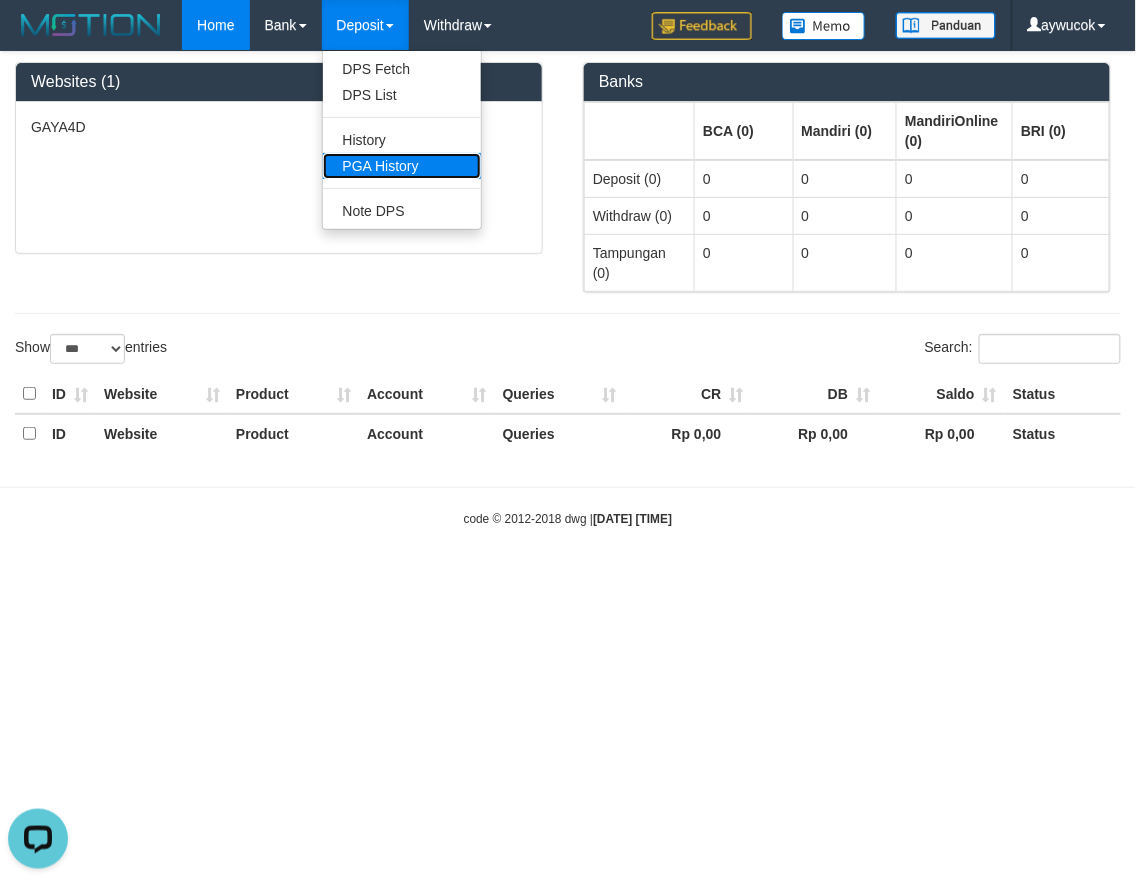 click on "PGA History" at bounding box center [402, 166] 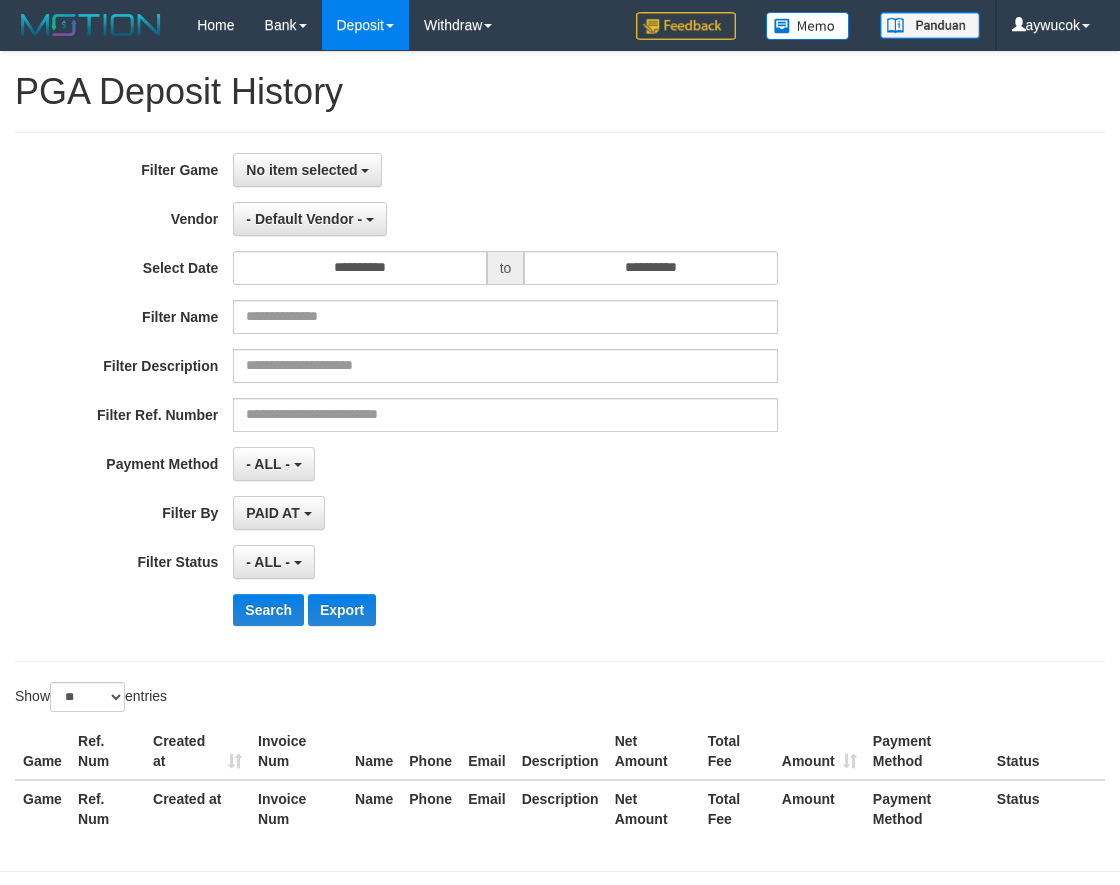 select 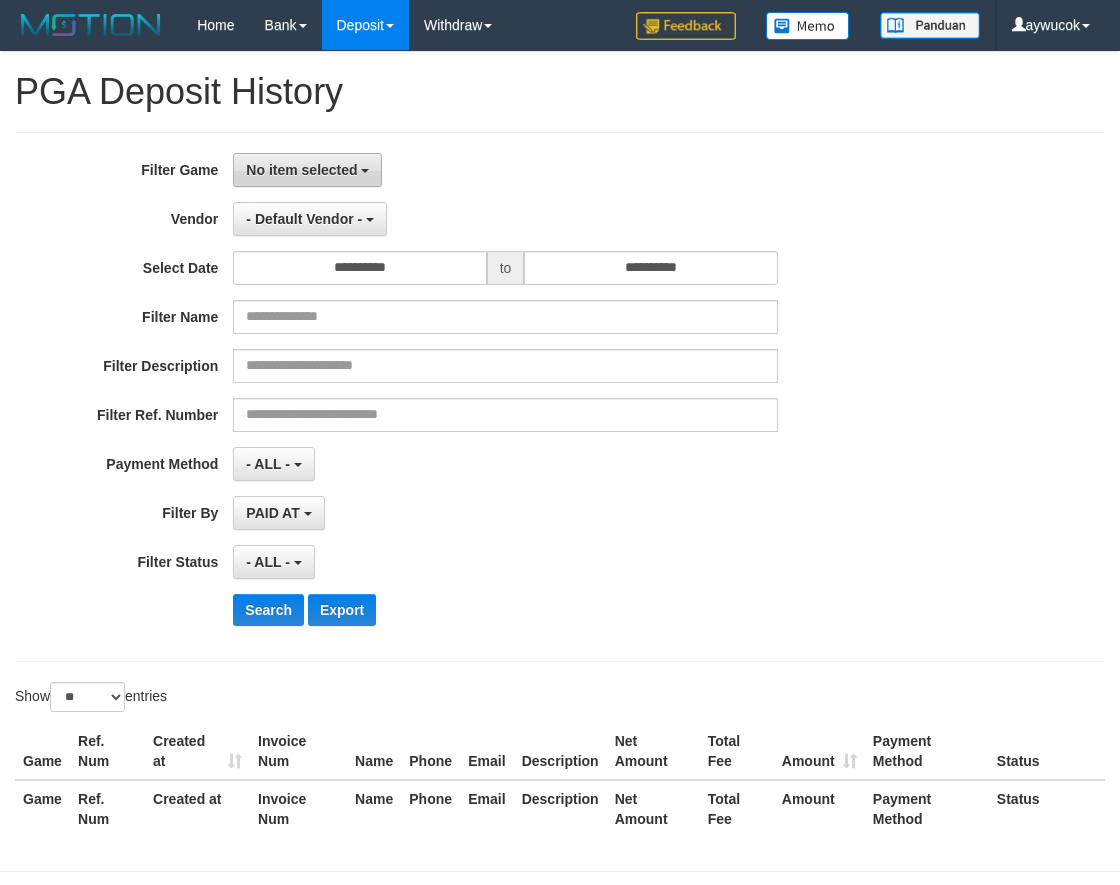click on "No item selected" at bounding box center (307, 170) 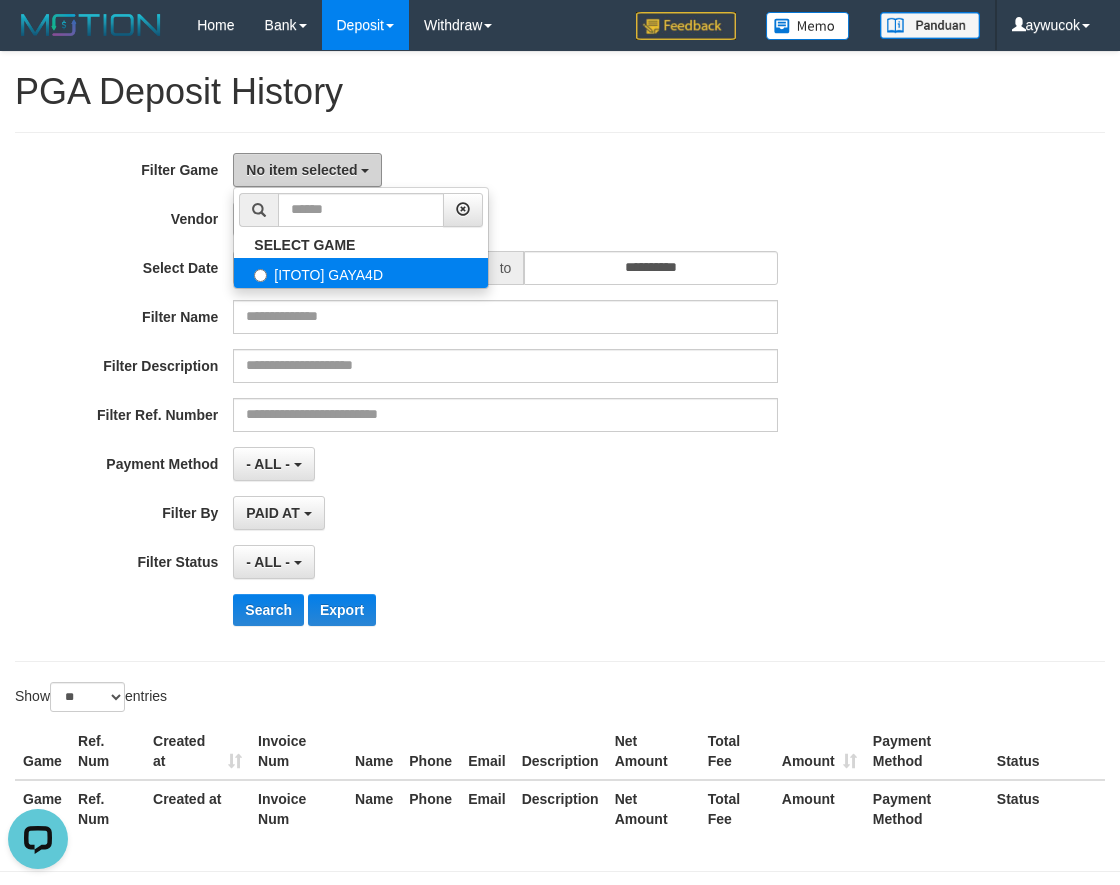 scroll, scrollTop: 0, scrollLeft: 0, axis: both 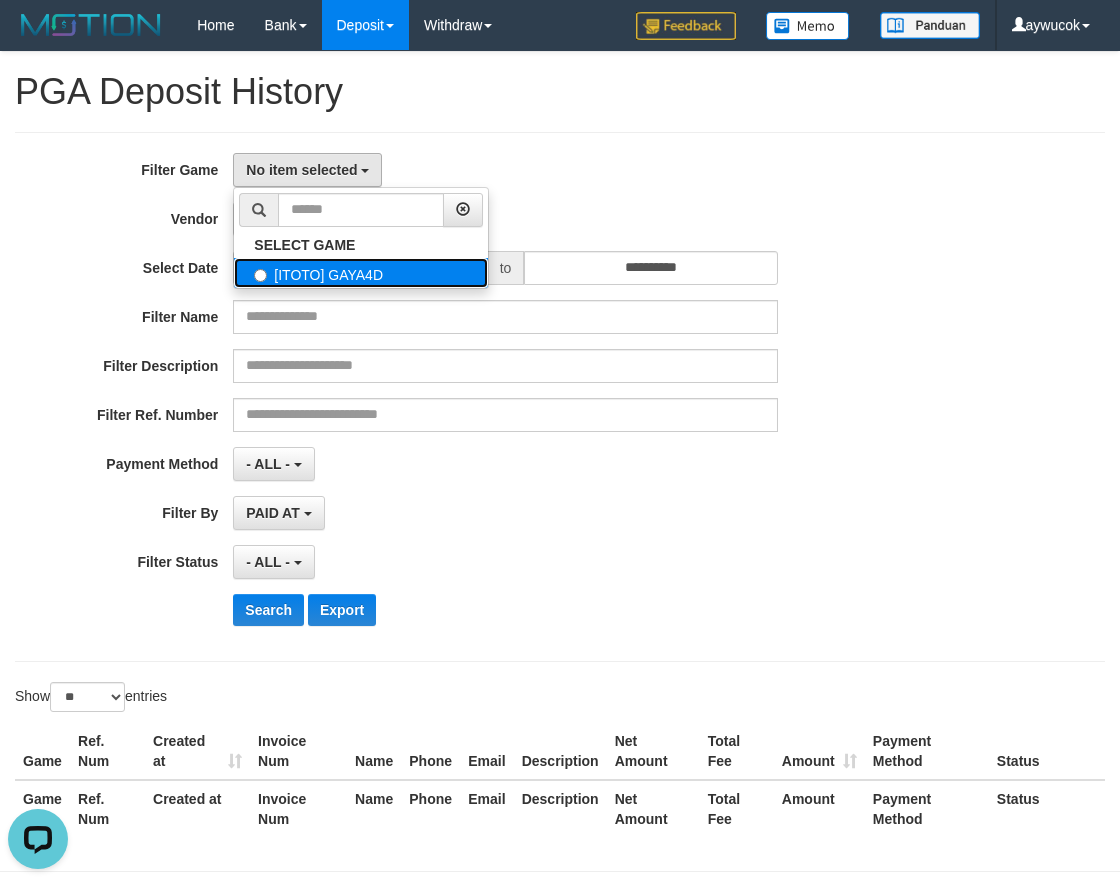 click on "[ITOTO] GAYA4D" at bounding box center (361, 273) 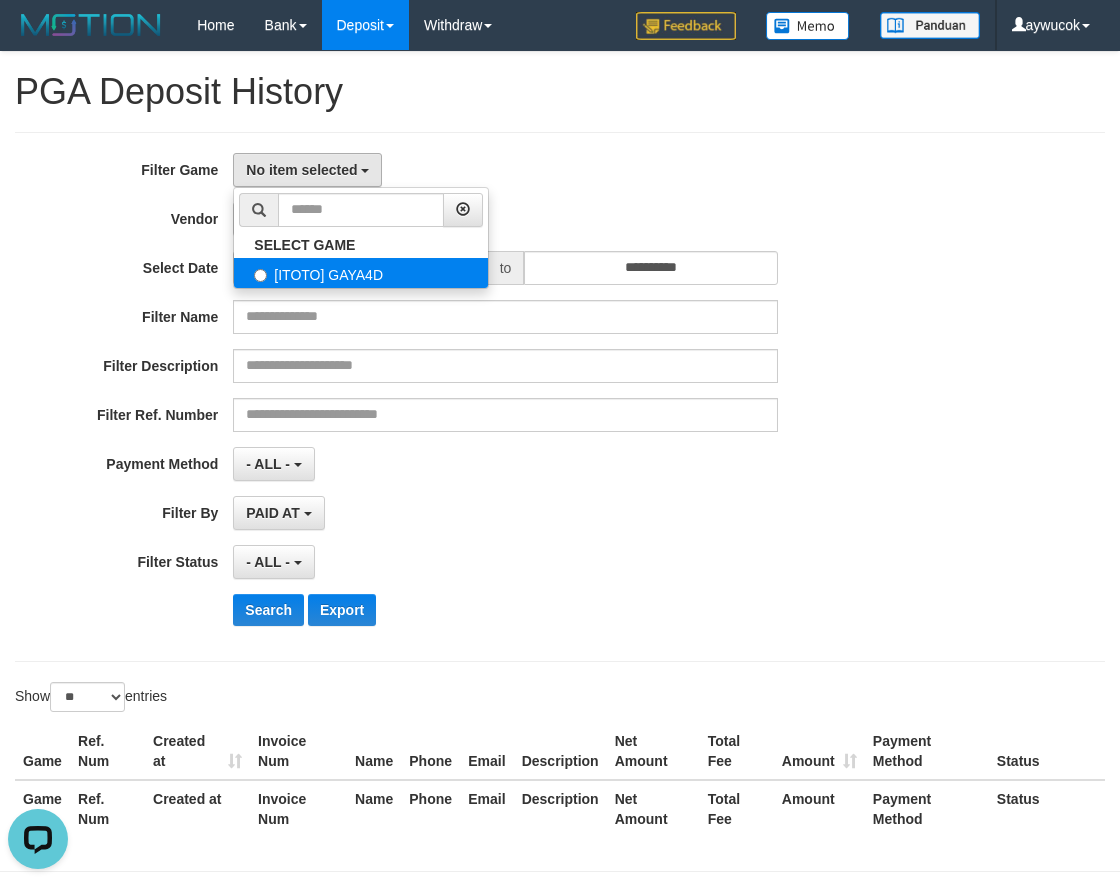 select on "****" 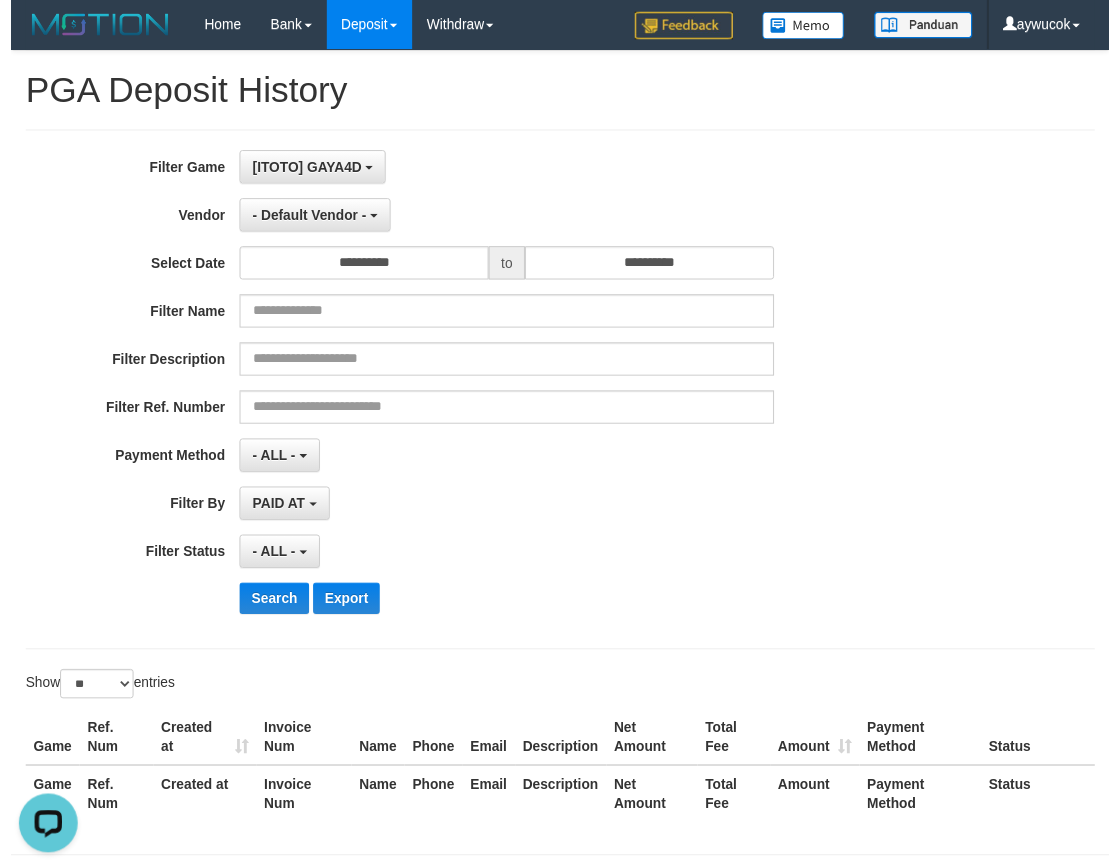 scroll, scrollTop: 17, scrollLeft: 0, axis: vertical 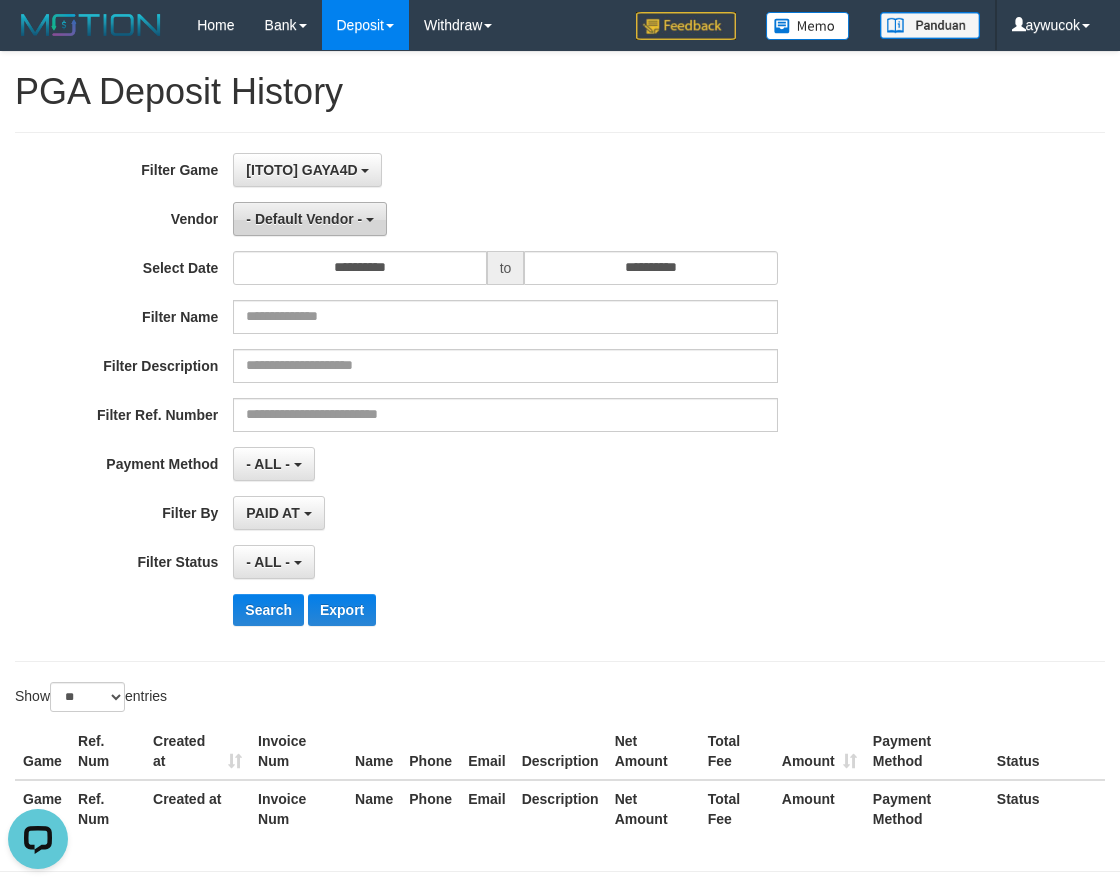 click on "- Default Vendor -" at bounding box center (304, 219) 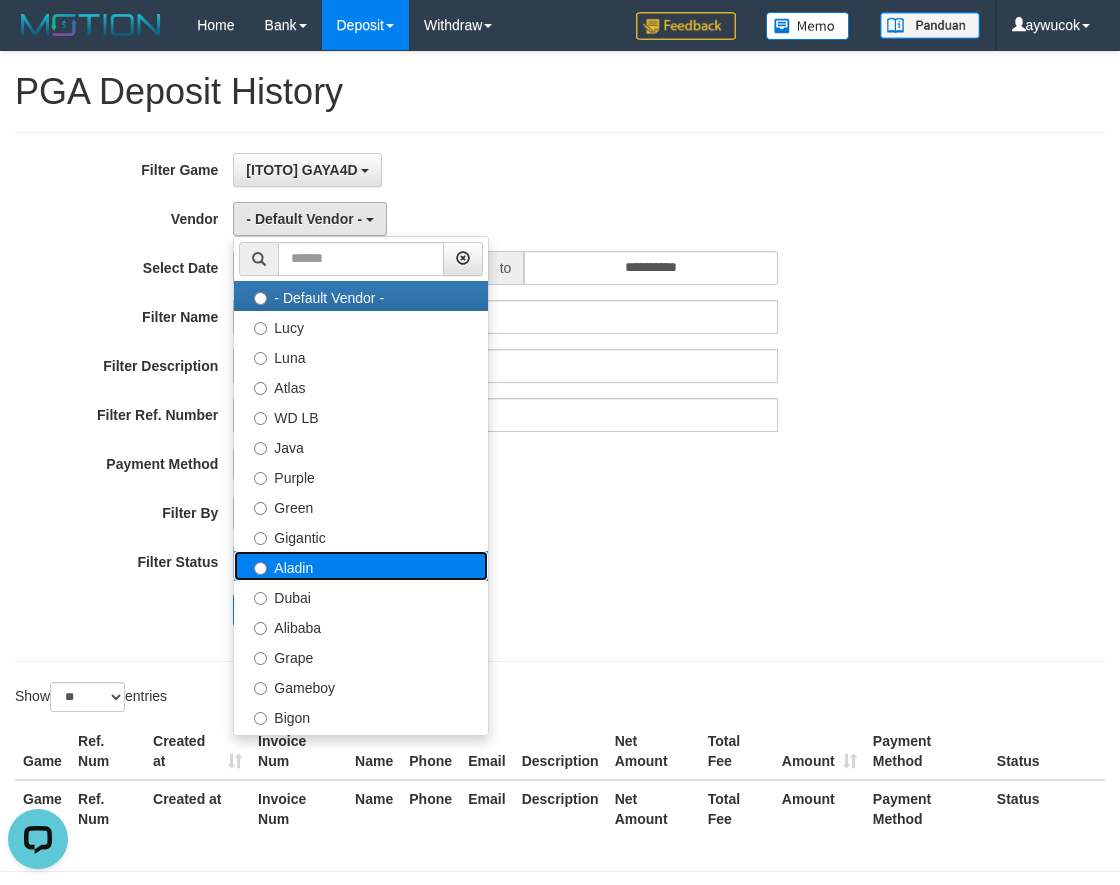 click on "Aladin" at bounding box center (361, 566) 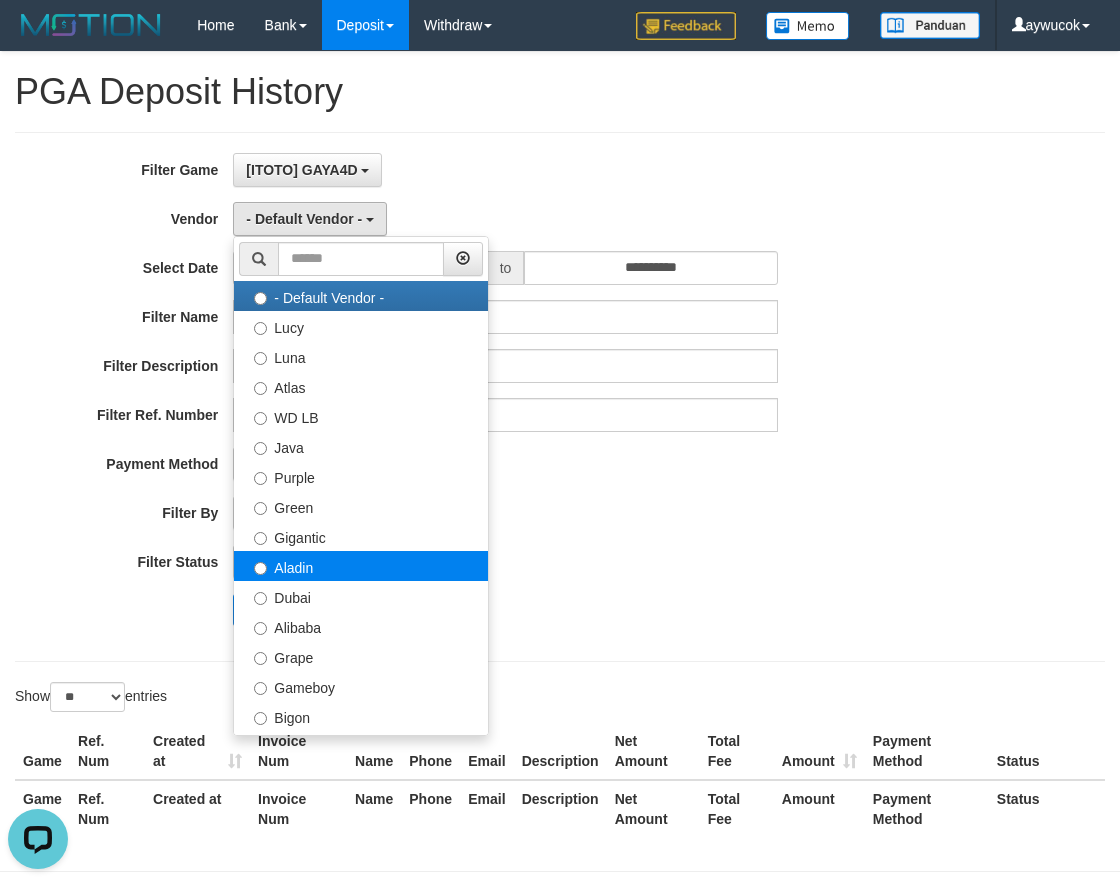 select on "**********" 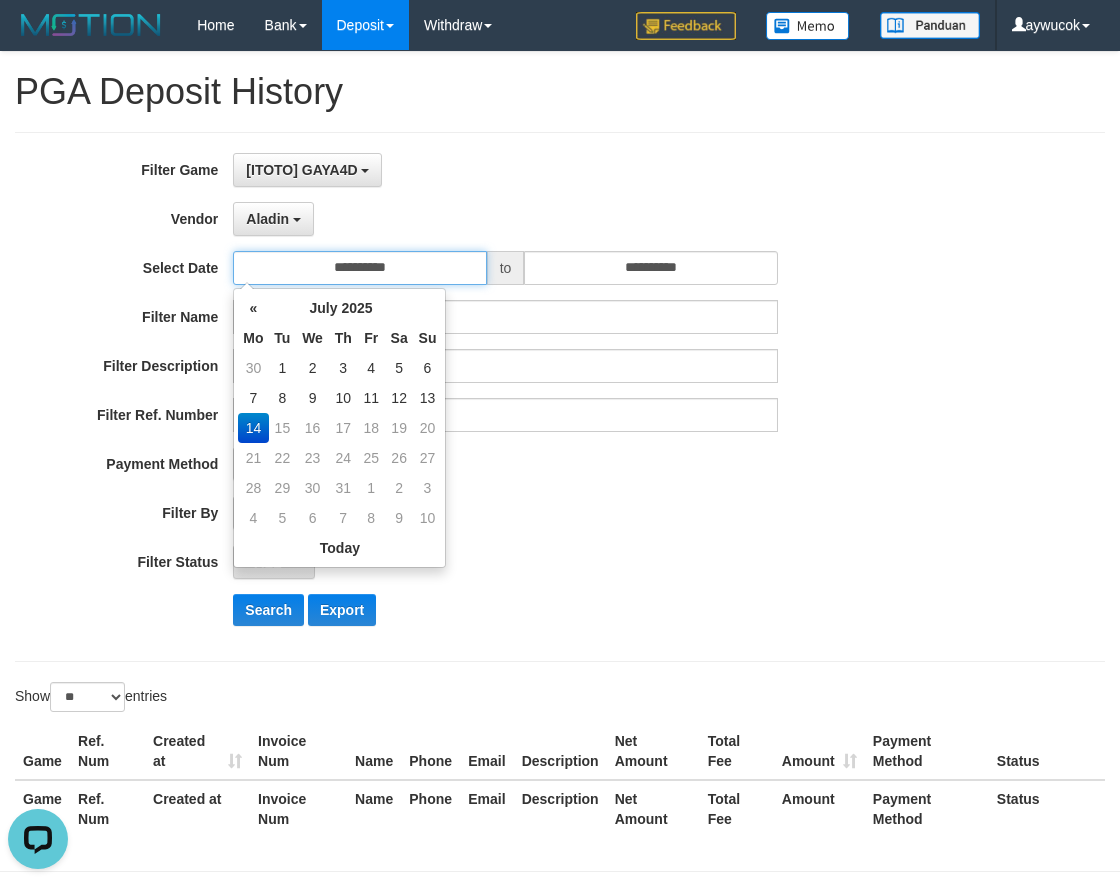 click on "**********" at bounding box center [359, 268] 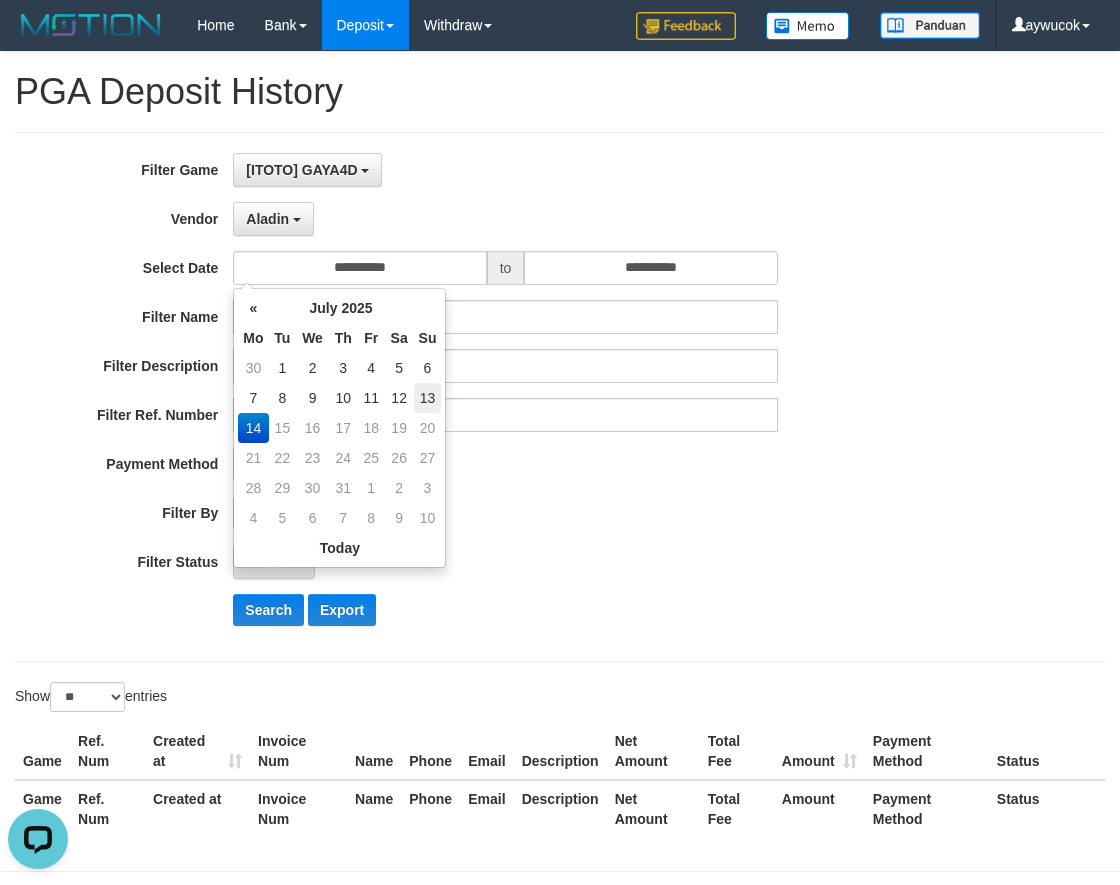 click on "13" at bounding box center [428, 398] 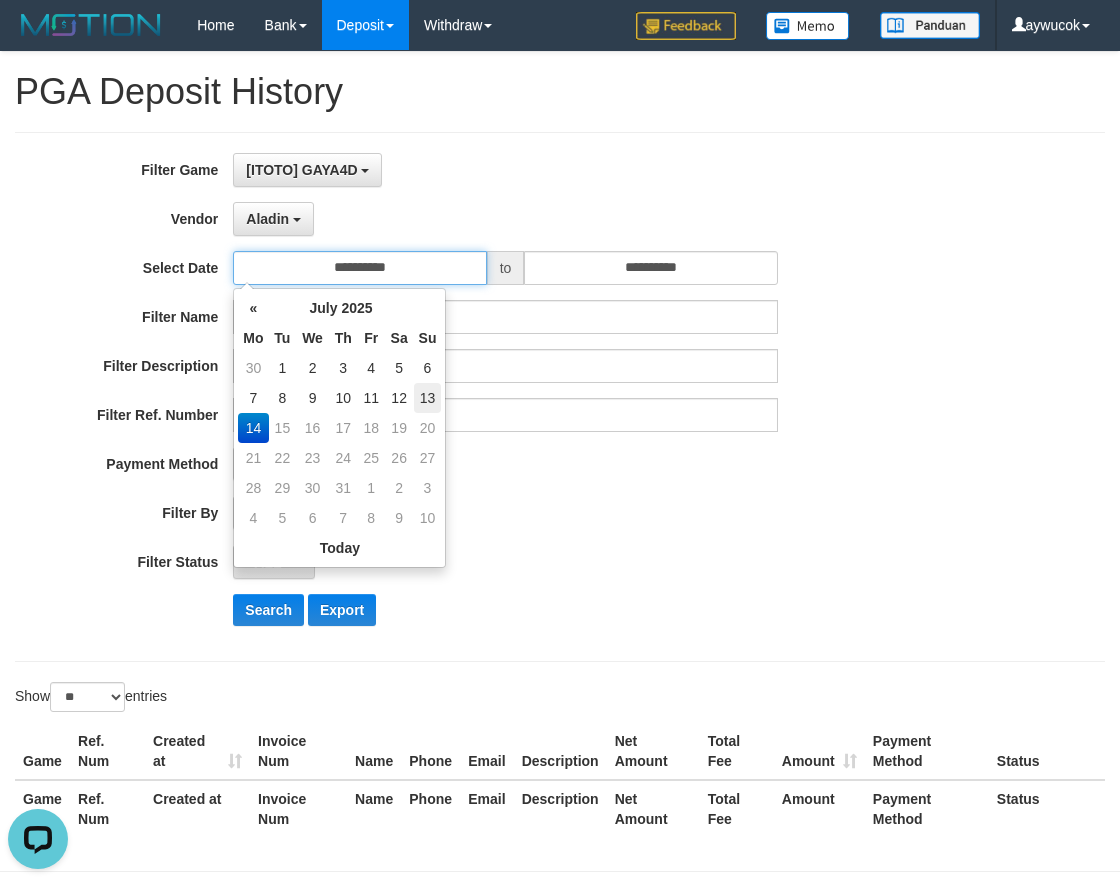 type on "**********" 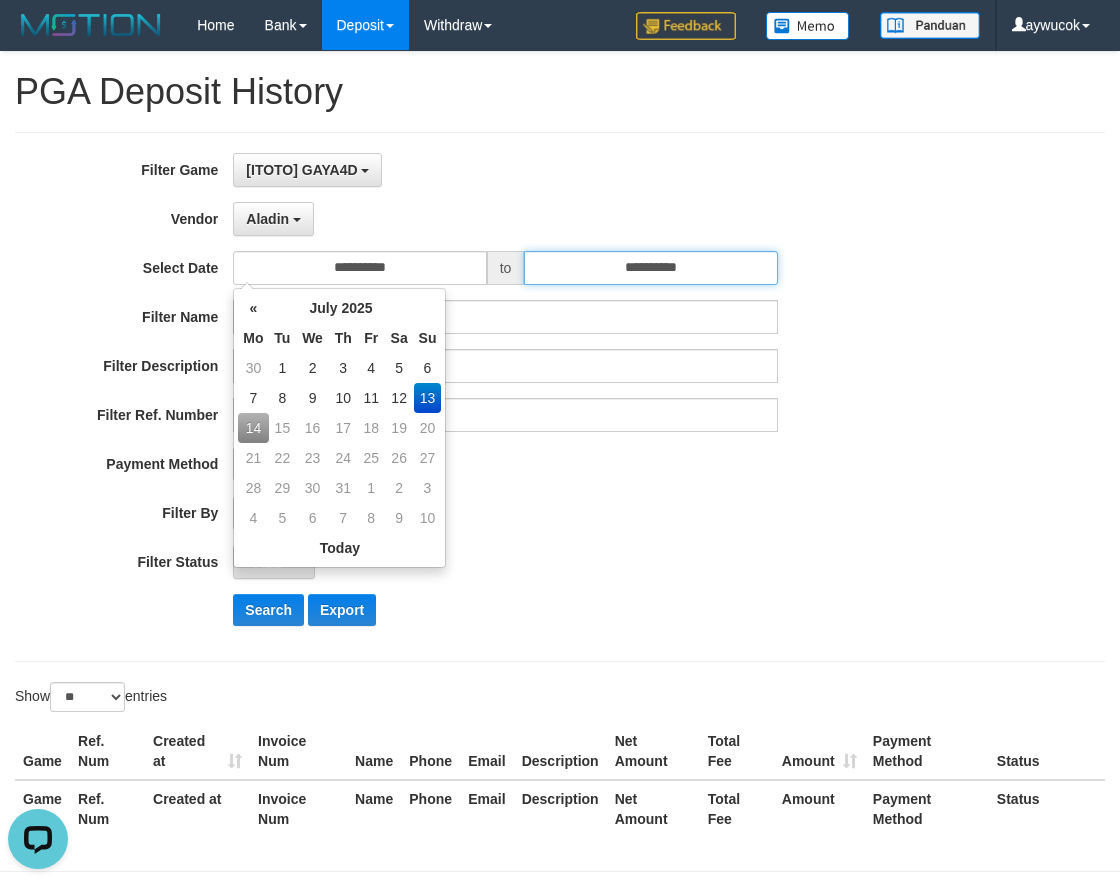 click on "**********" at bounding box center [650, 268] 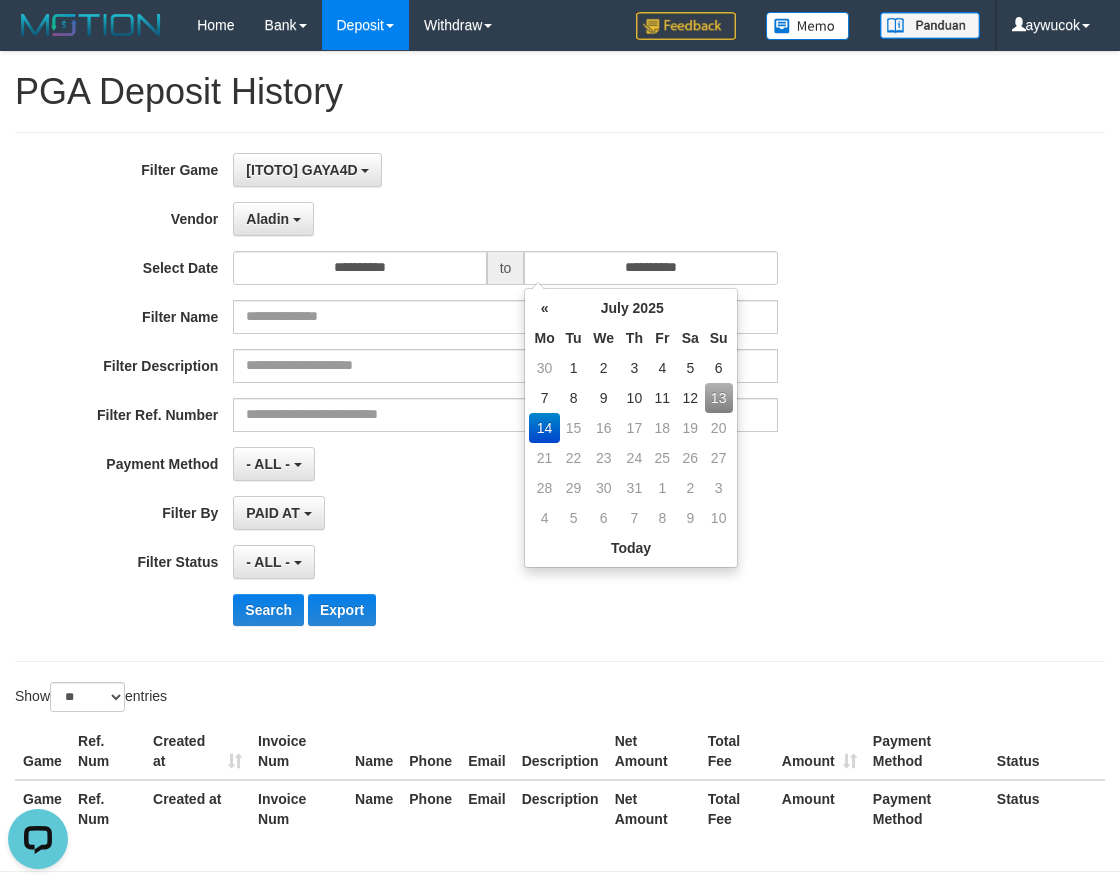 click on "13" at bounding box center (719, 398) 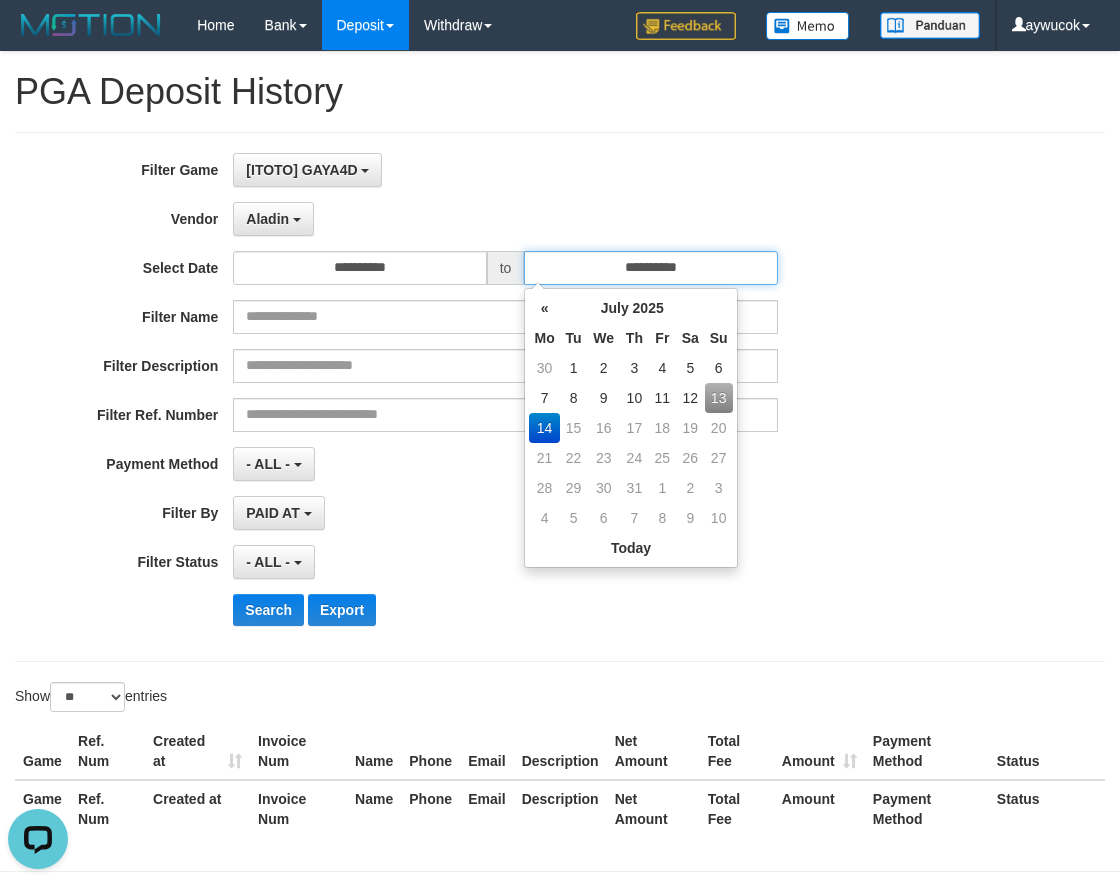 type on "**********" 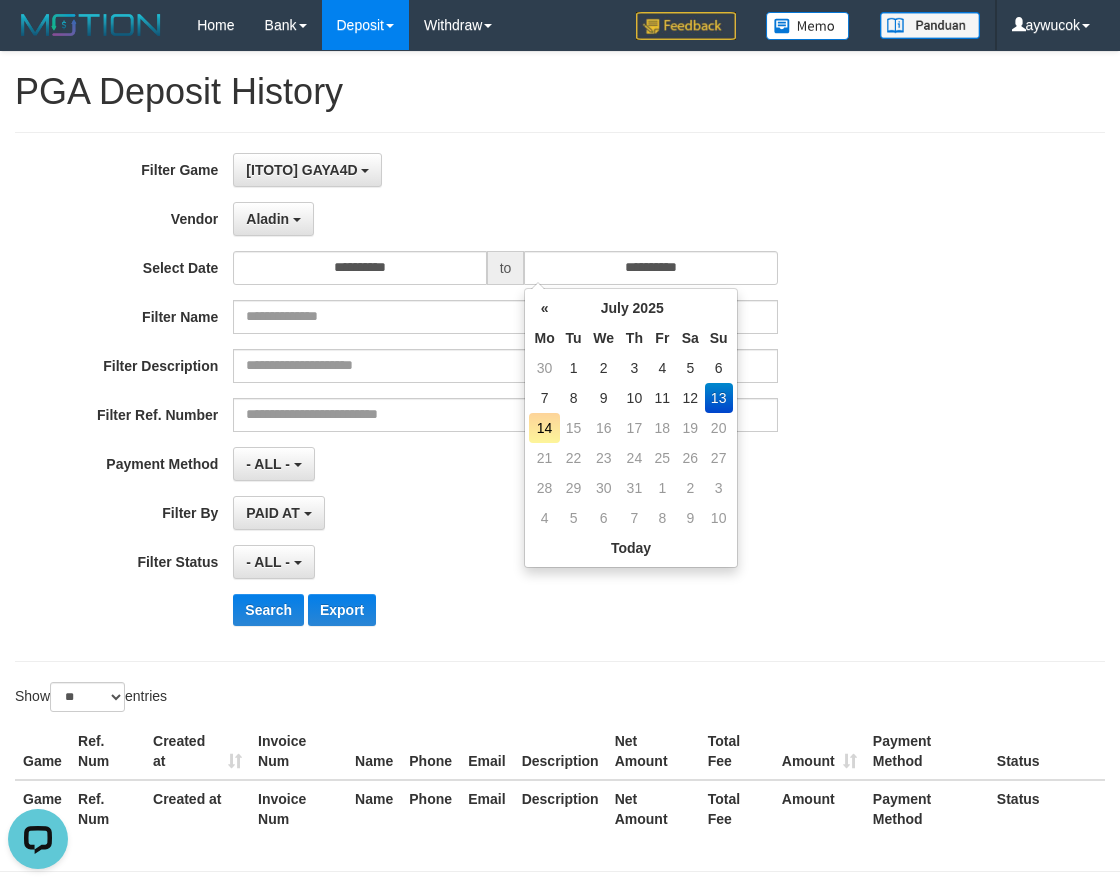 click on "Filter Name" at bounding box center (466, 317) 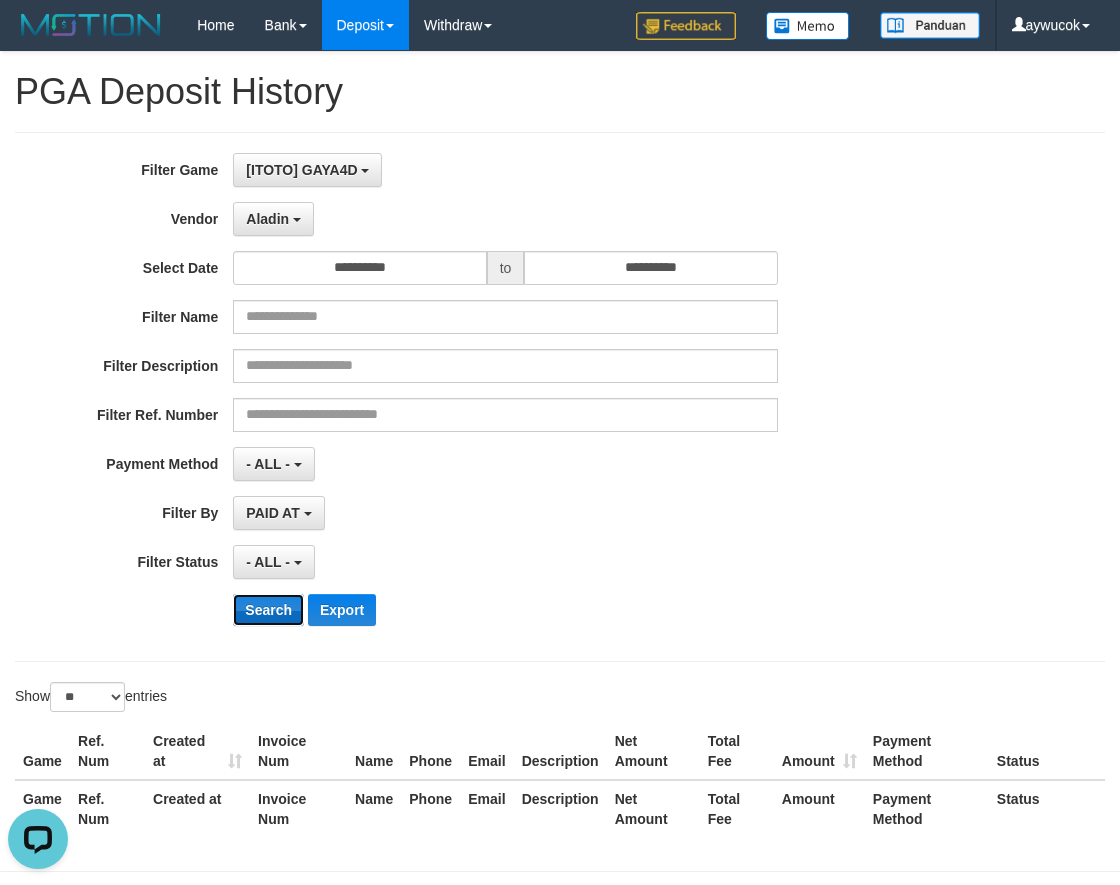 click on "Search" at bounding box center [268, 610] 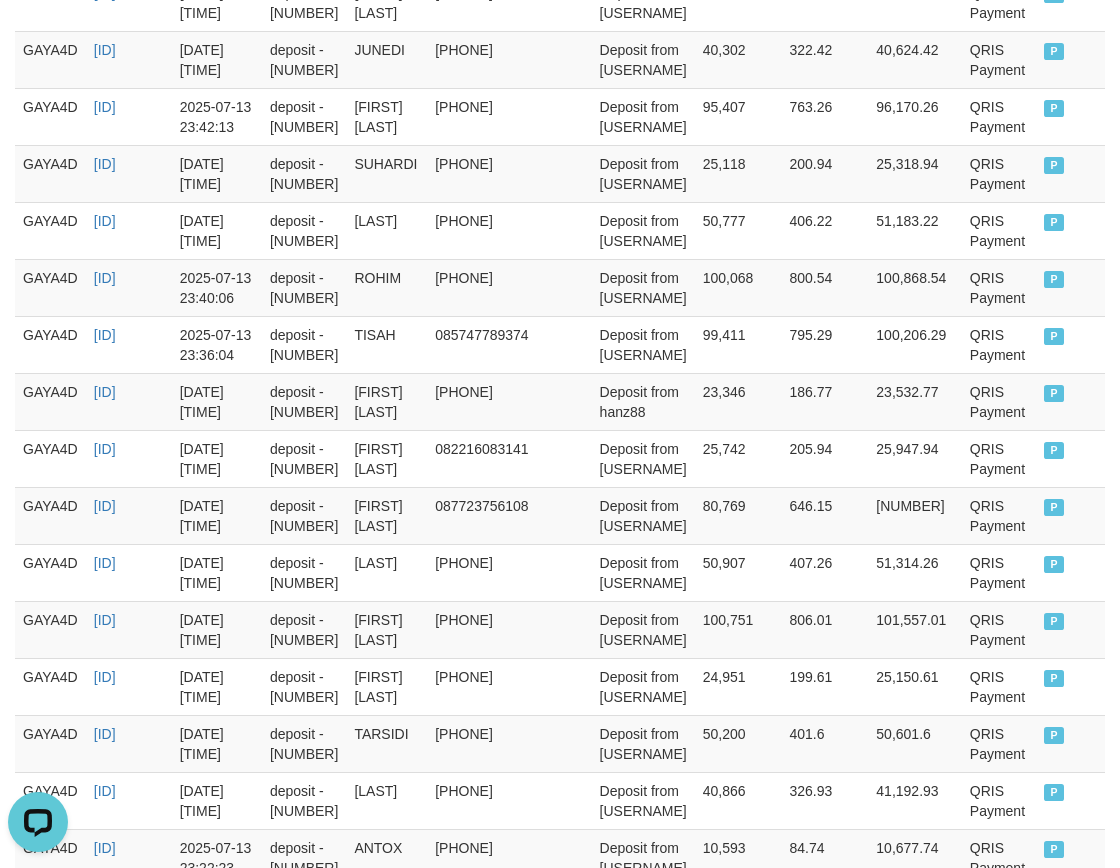scroll, scrollTop: 1556, scrollLeft: 0, axis: vertical 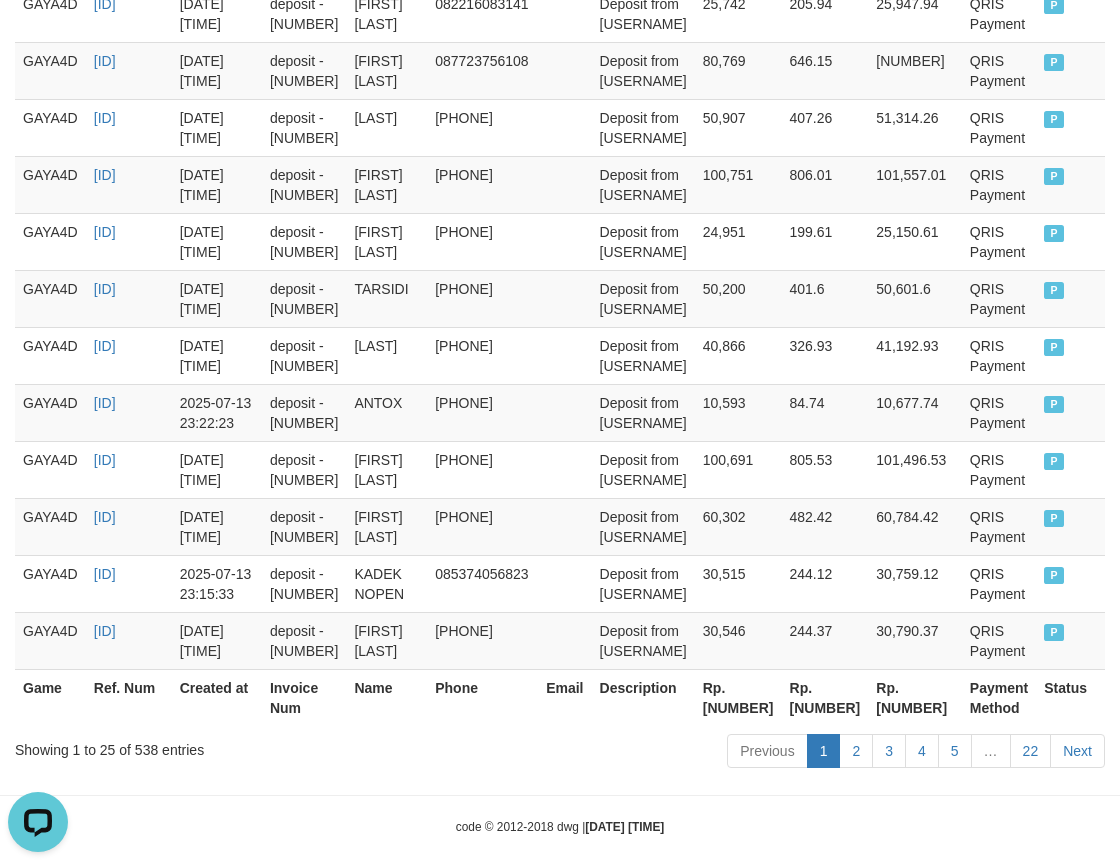 click on "Rp. [NUMBER]" at bounding box center (738, 697) 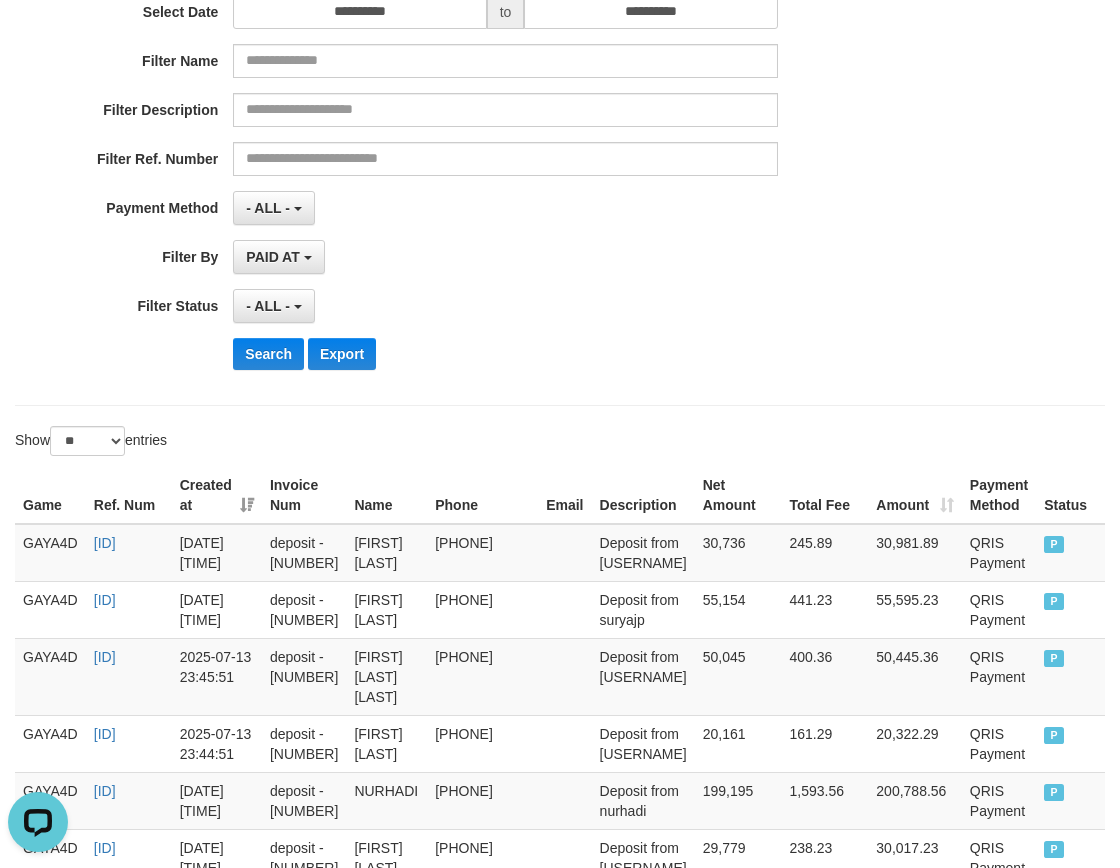 scroll, scrollTop: 370, scrollLeft: 0, axis: vertical 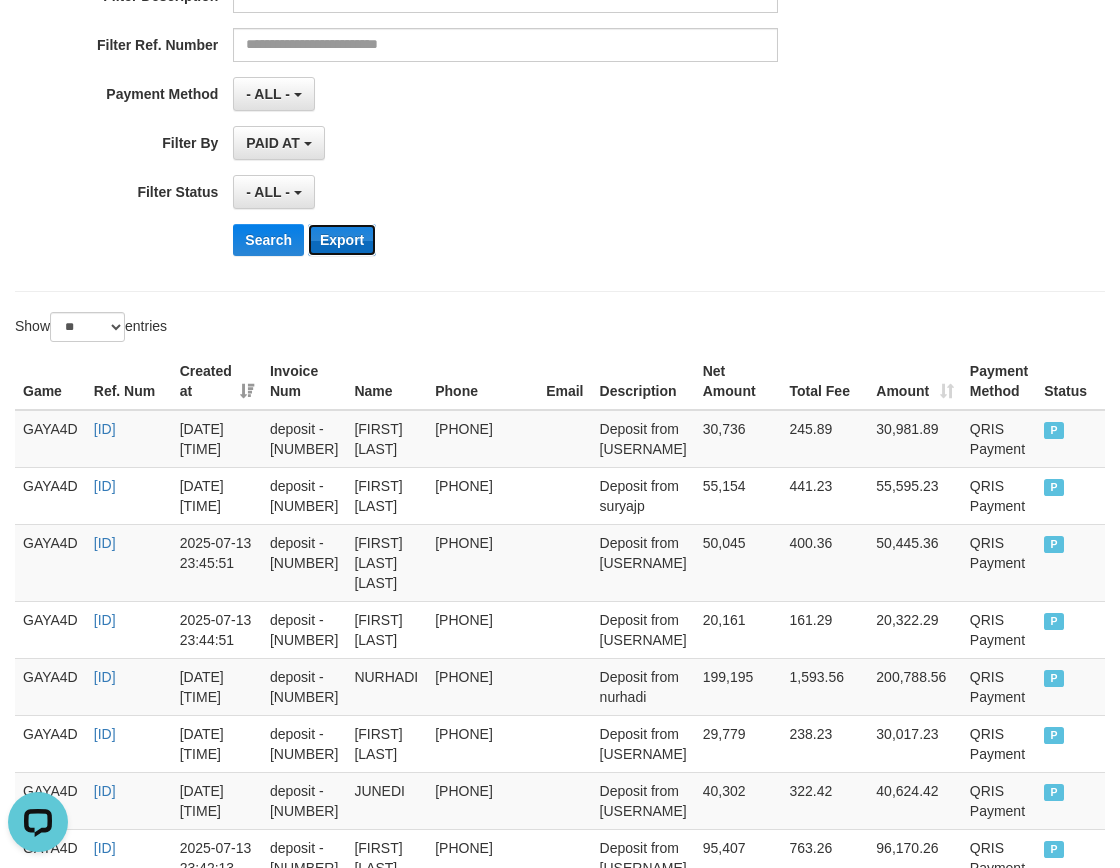 click on "Export" at bounding box center (342, 240) 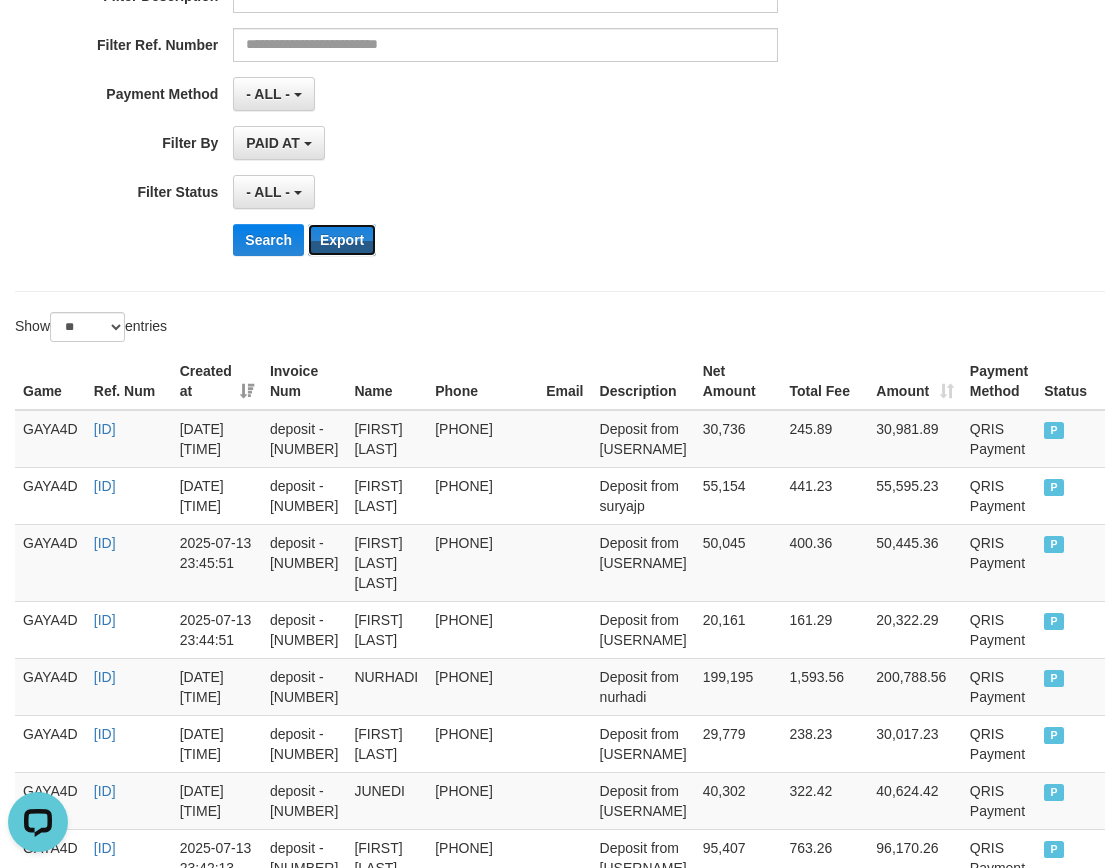 scroll, scrollTop: 0, scrollLeft: 0, axis: both 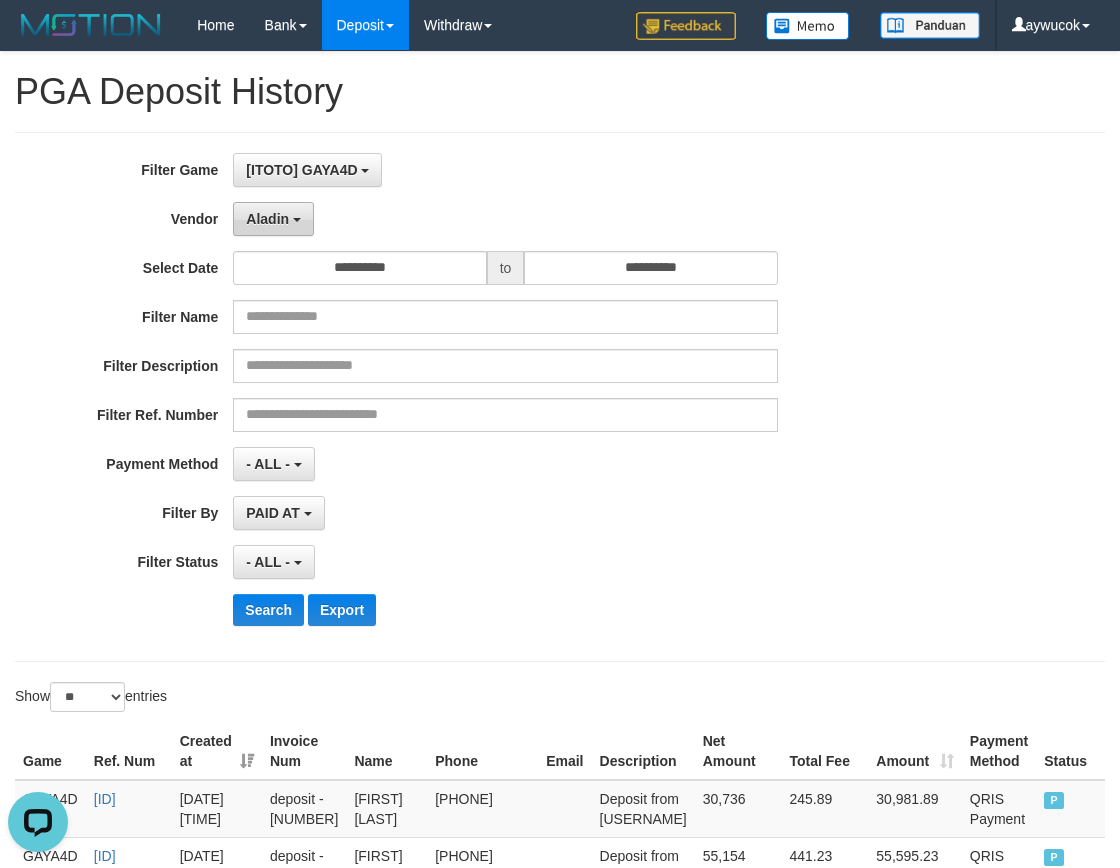 click on "Aladin" at bounding box center (267, 219) 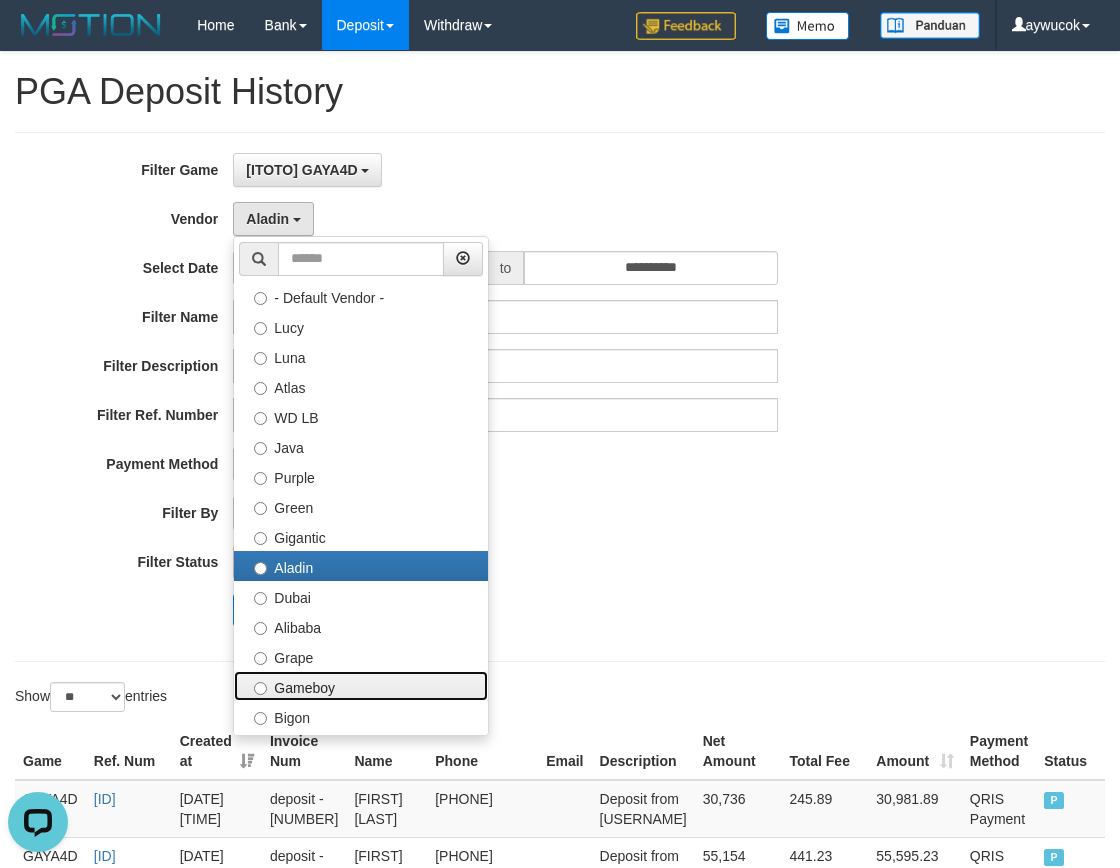 click on "Gameboy" at bounding box center (361, 686) 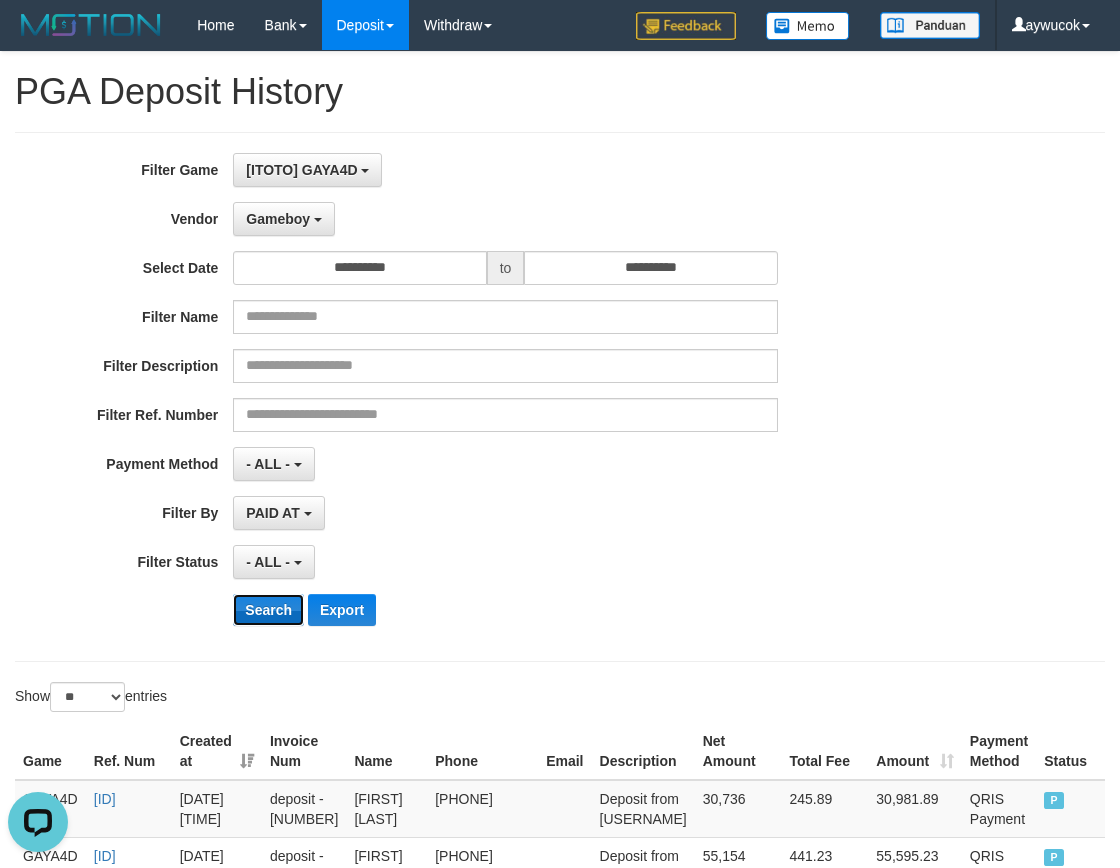 click on "Search" at bounding box center [268, 610] 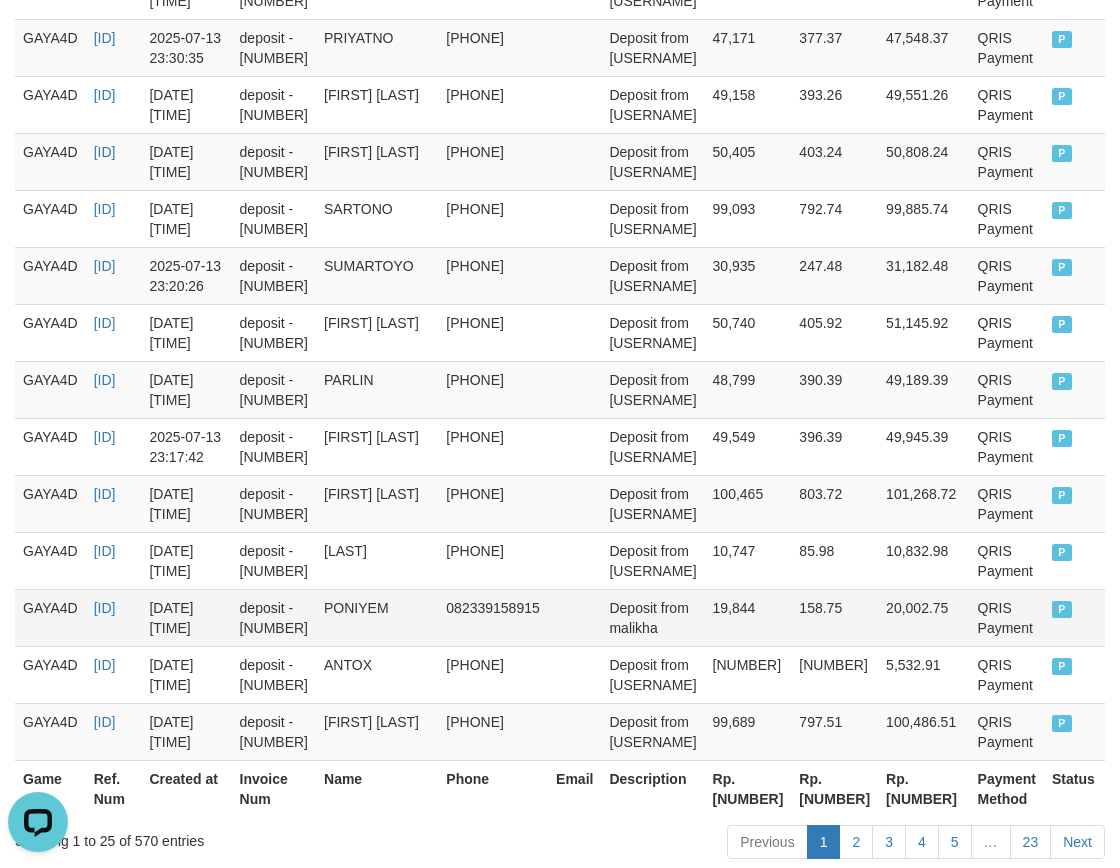 scroll, scrollTop: 1556, scrollLeft: 0, axis: vertical 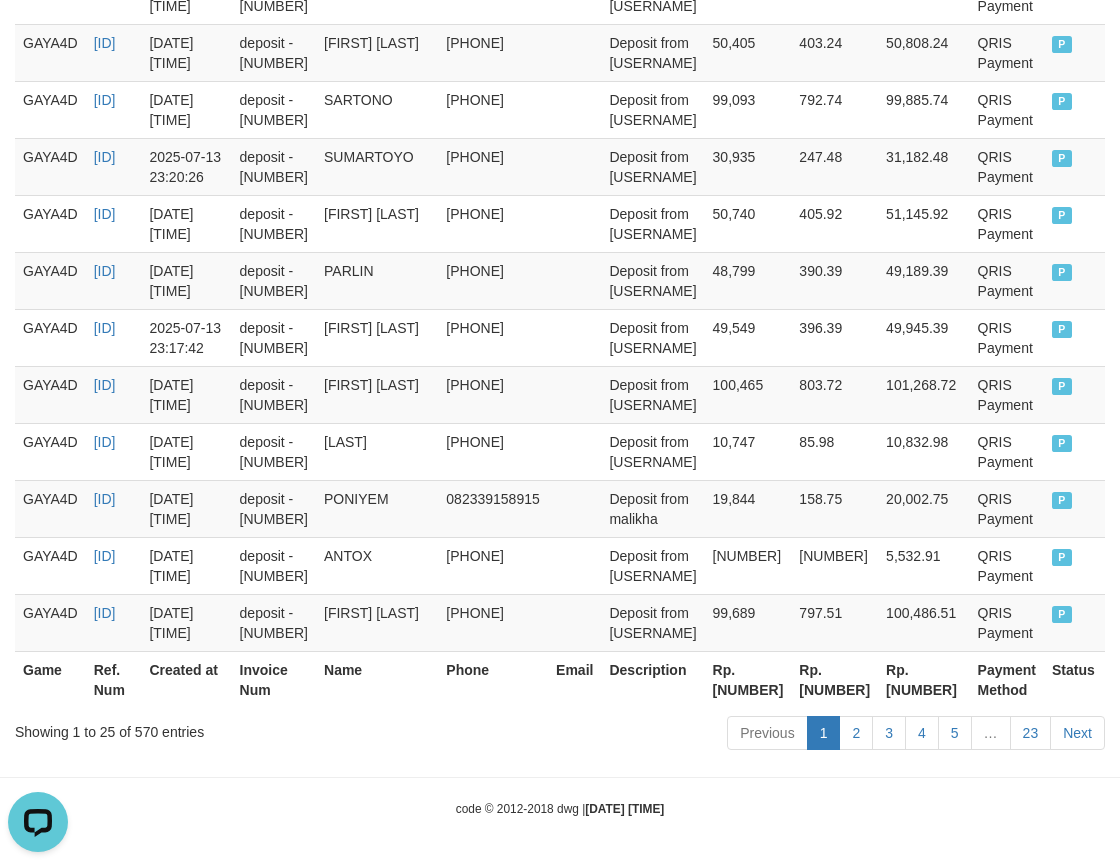 click on "Rp. [NUMBER]" at bounding box center (748, 679) 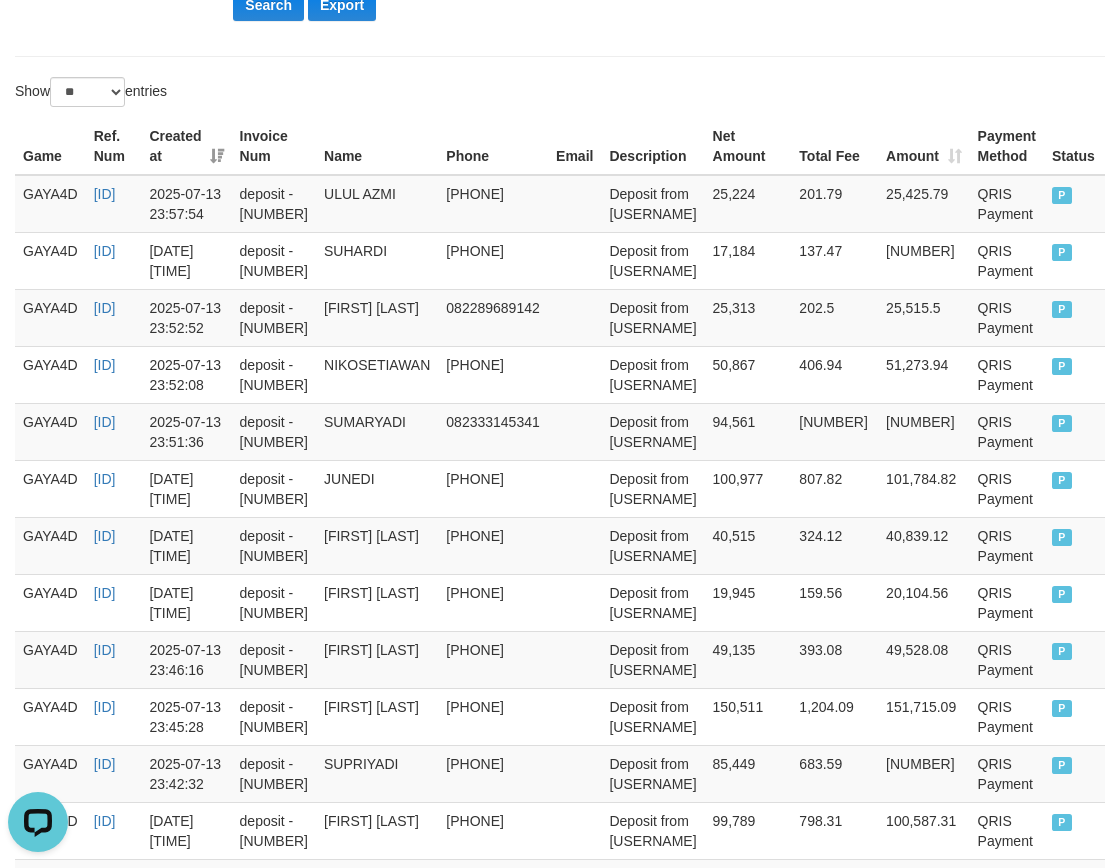 scroll, scrollTop: 75, scrollLeft: 0, axis: vertical 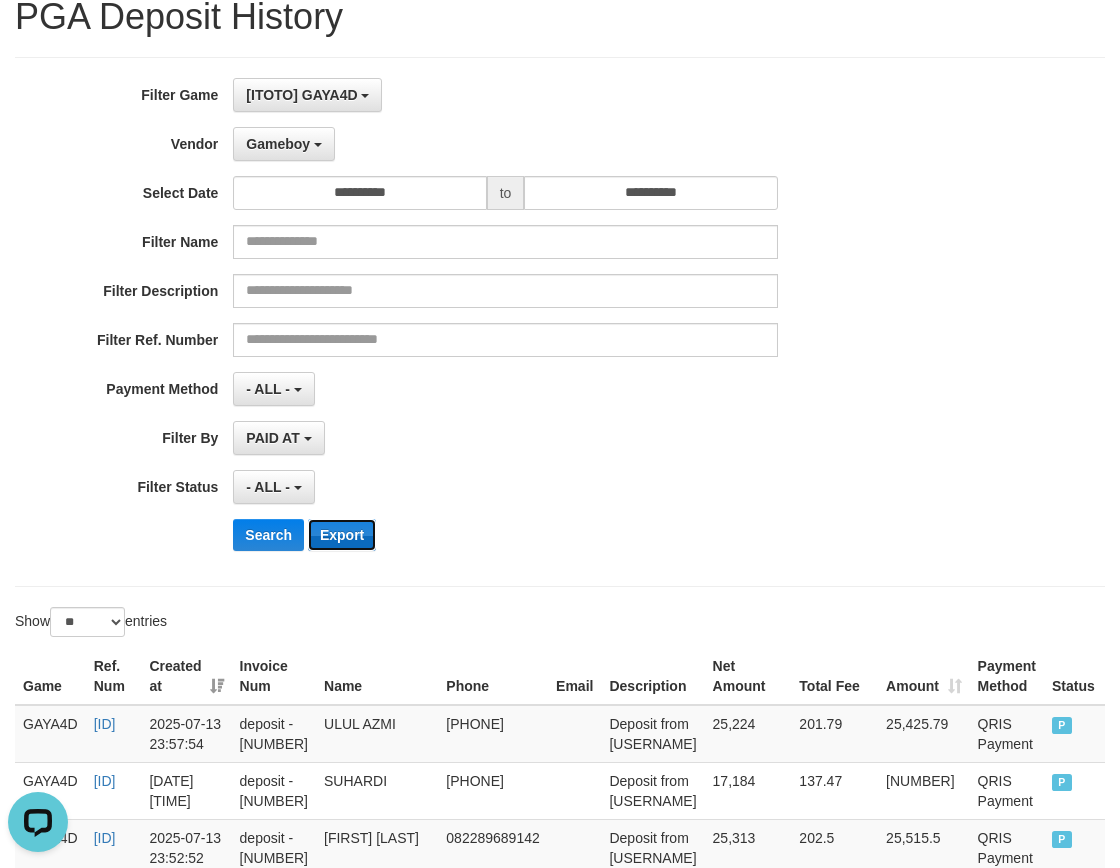click on "Export" at bounding box center (342, 535) 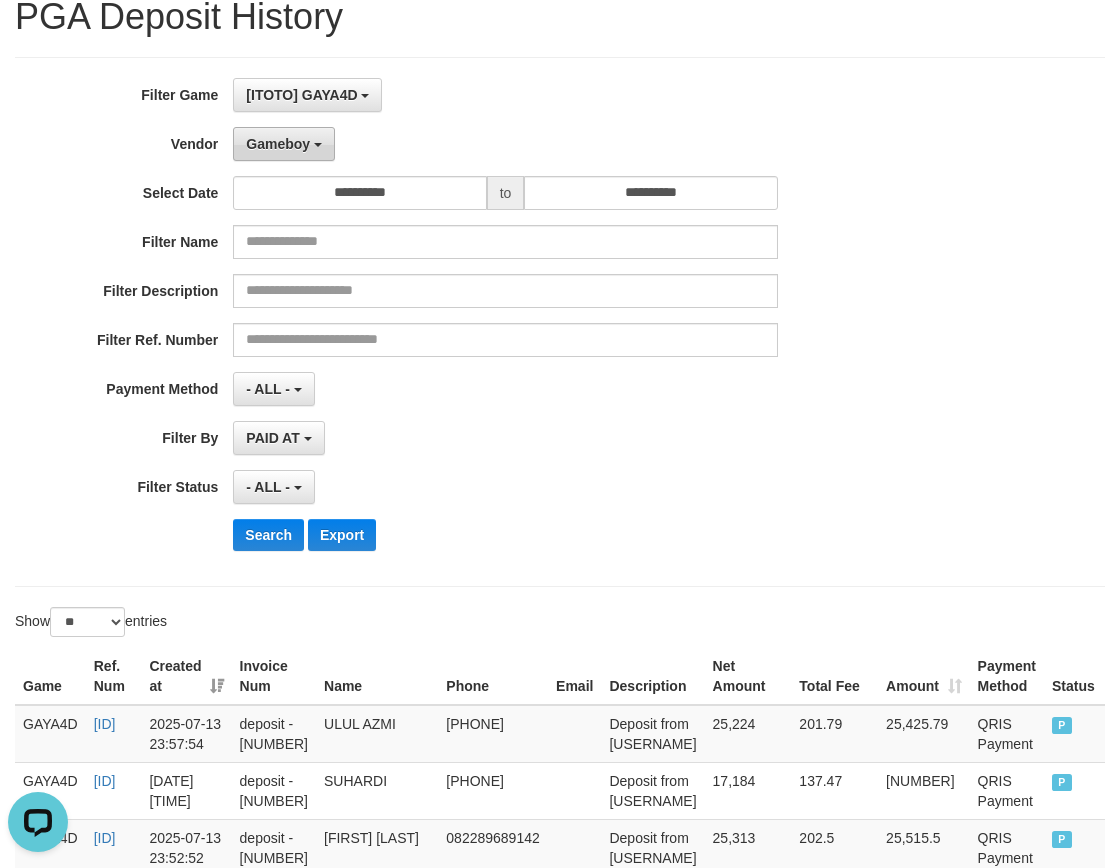 click on "Gameboy" at bounding box center (284, 144) 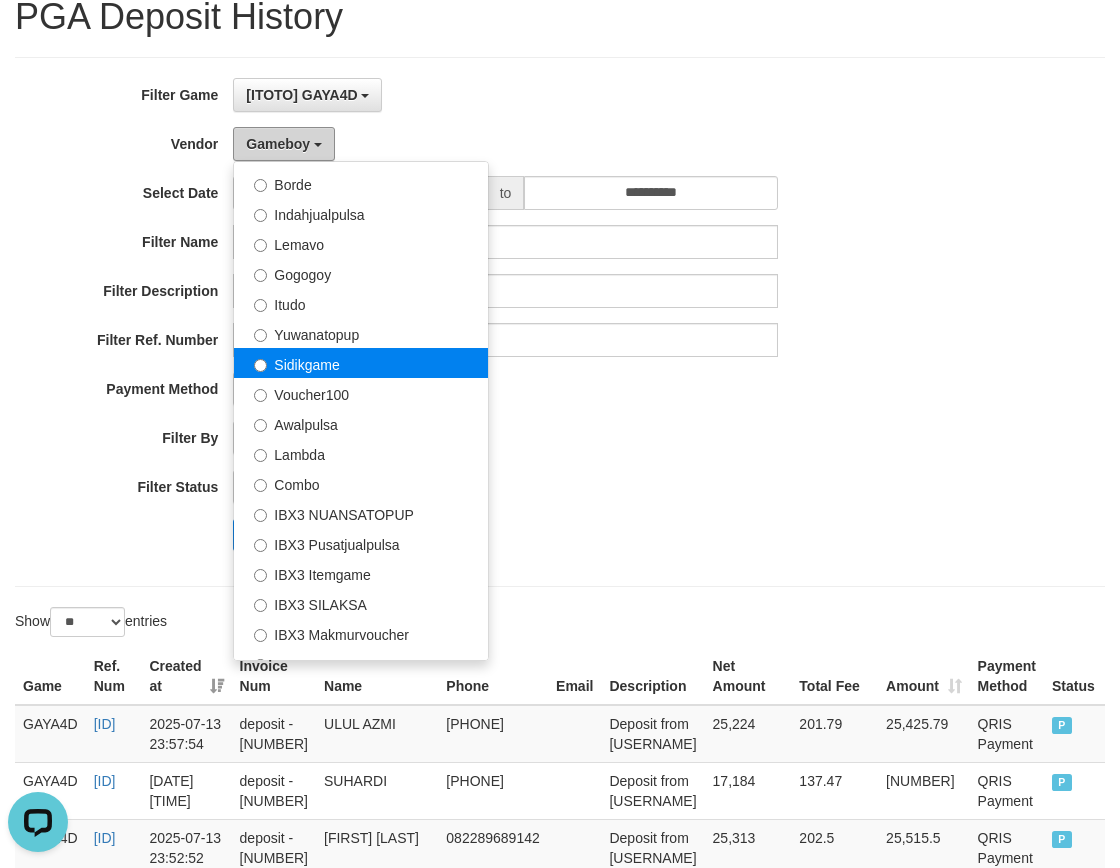 scroll, scrollTop: 684, scrollLeft: 0, axis: vertical 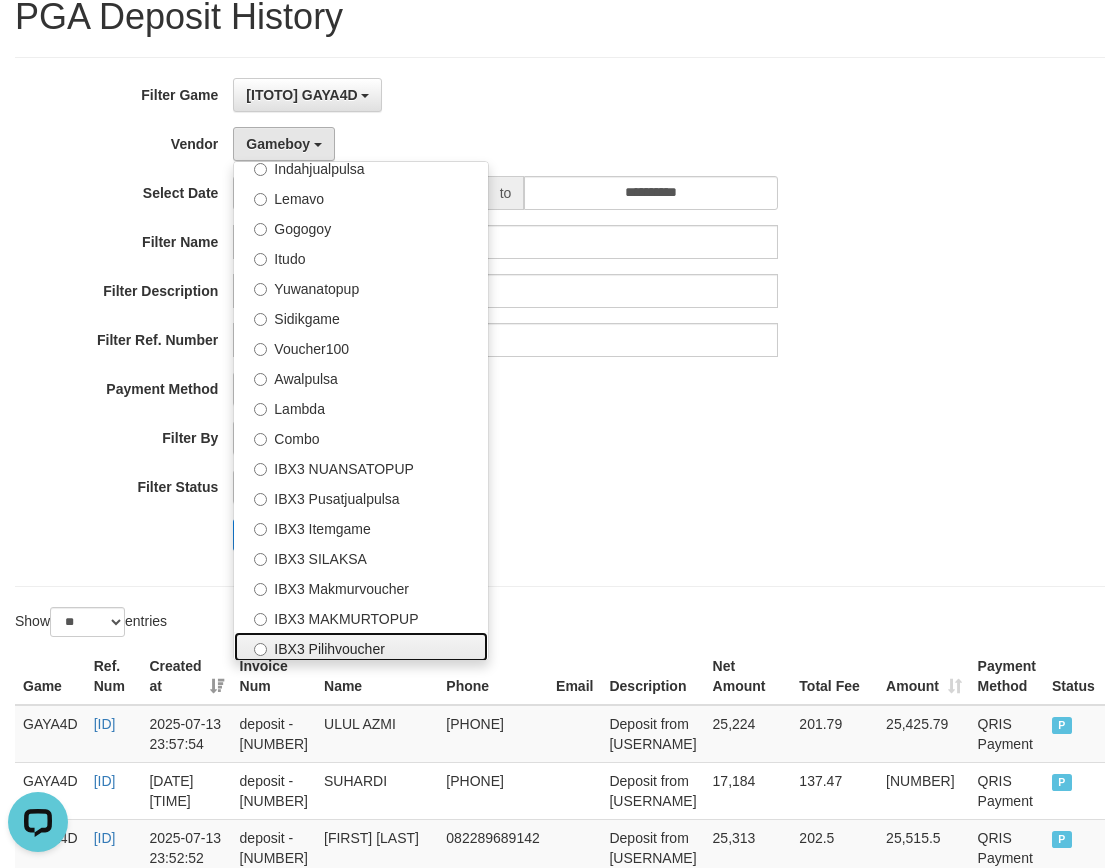 click on "IBX3 Pilihvoucher" at bounding box center (361, 647) 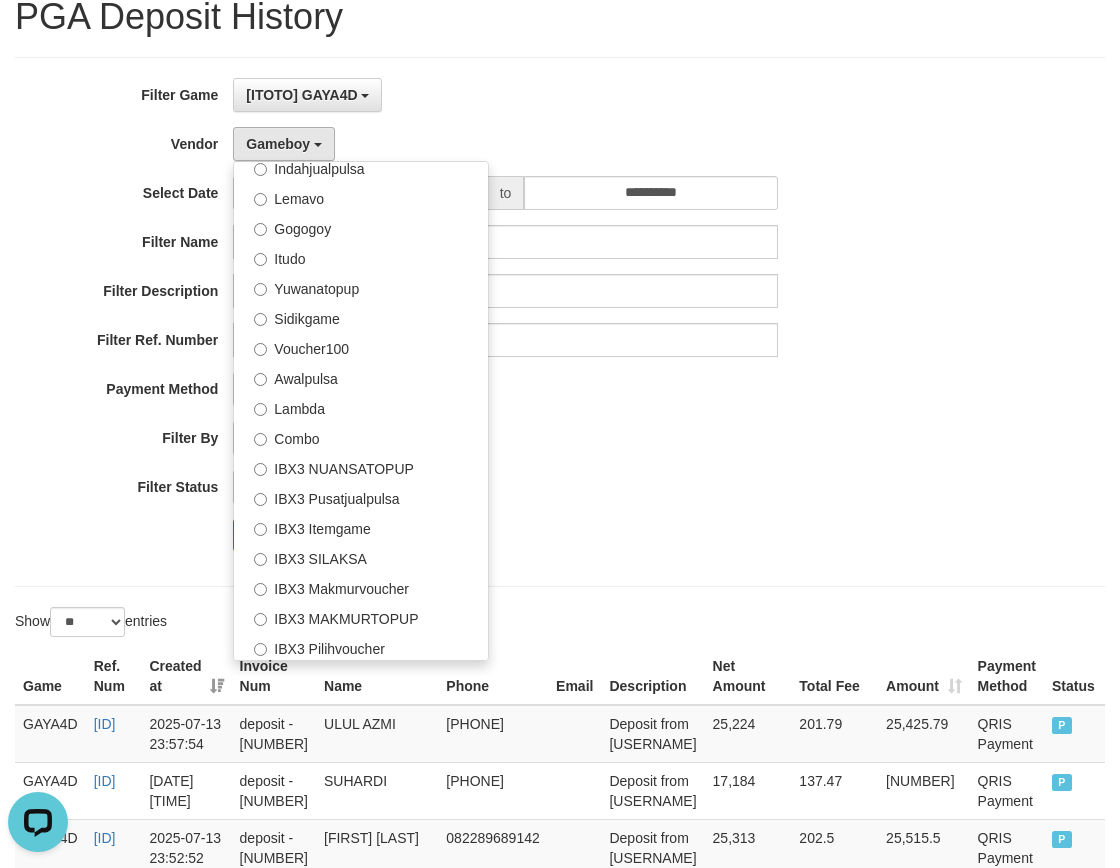 select on "**********" 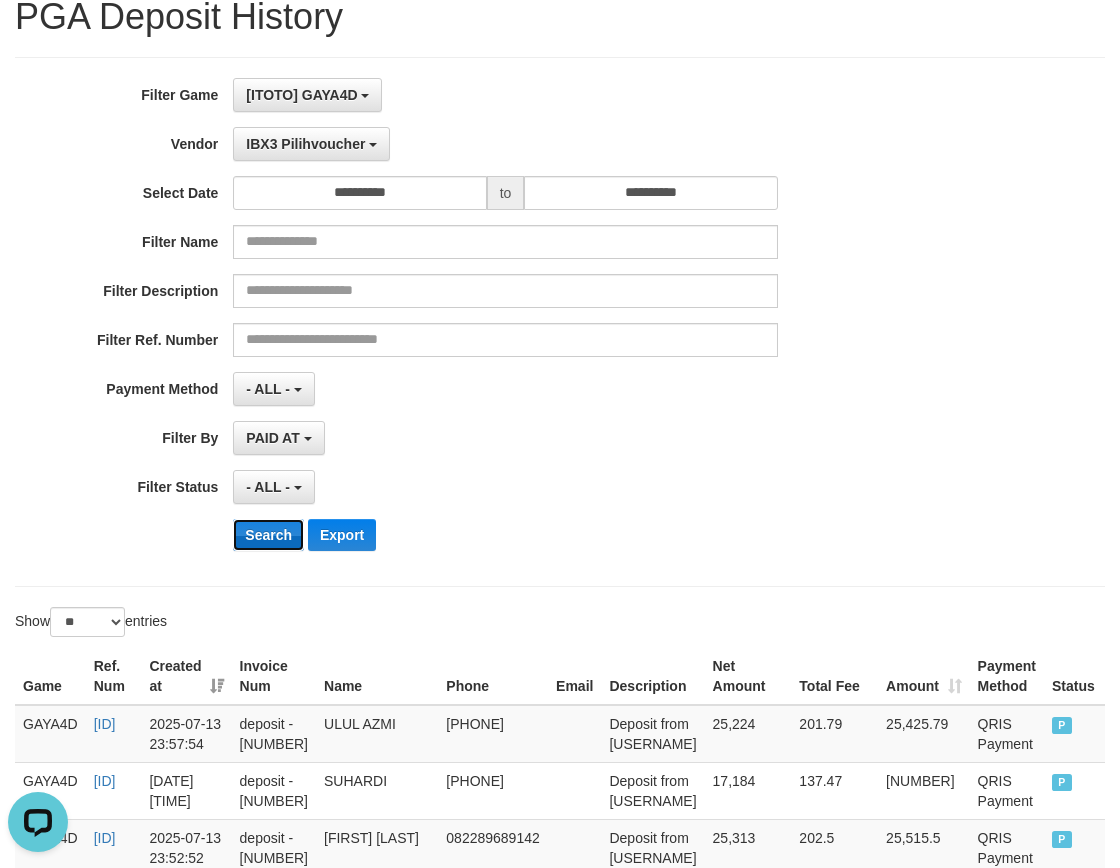 click on "Search" at bounding box center (268, 535) 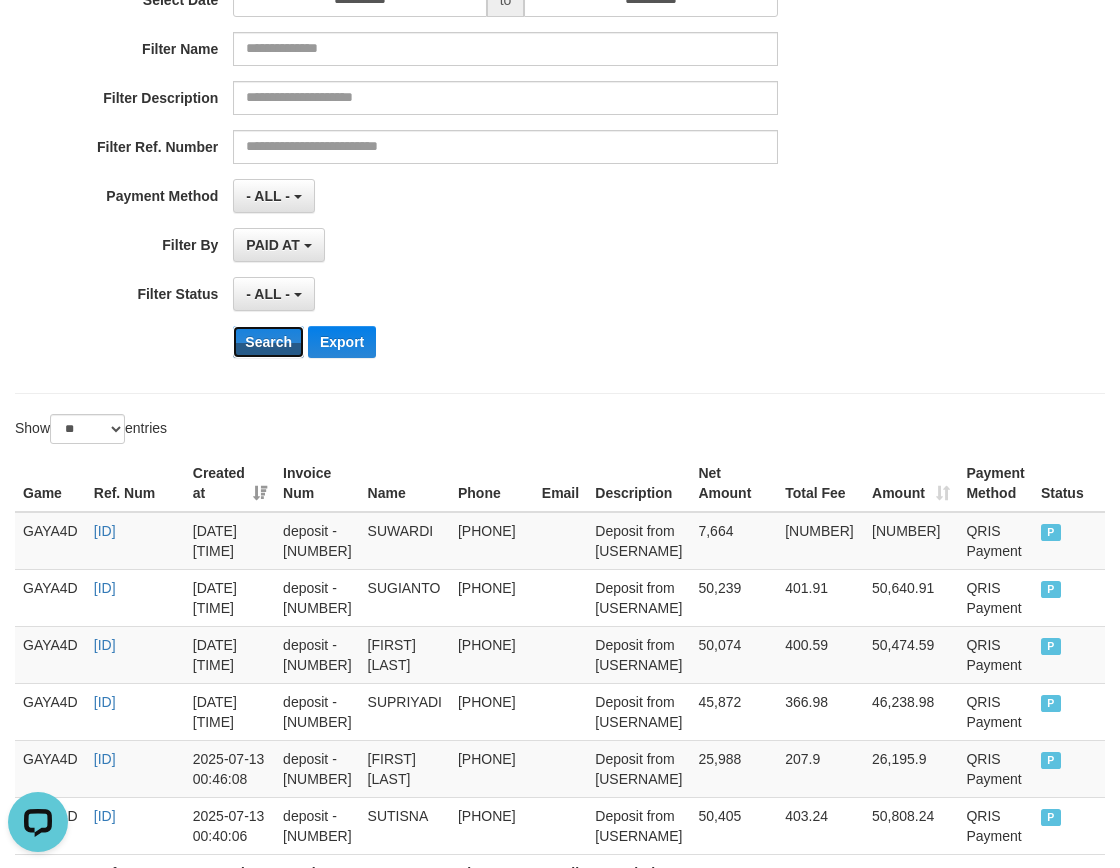 scroll, scrollTop: 592, scrollLeft: 0, axis: vertical 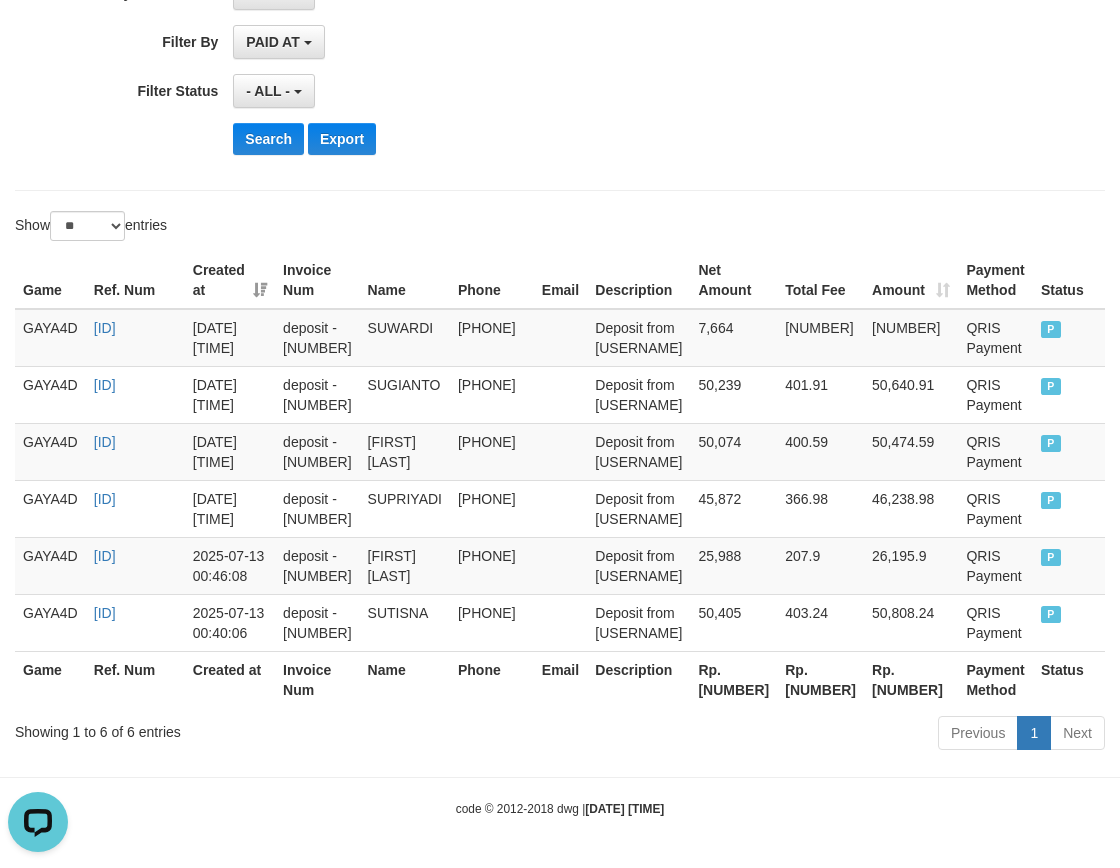 click on "Rp. [NUMBER]" at bounding box center (733, 679) 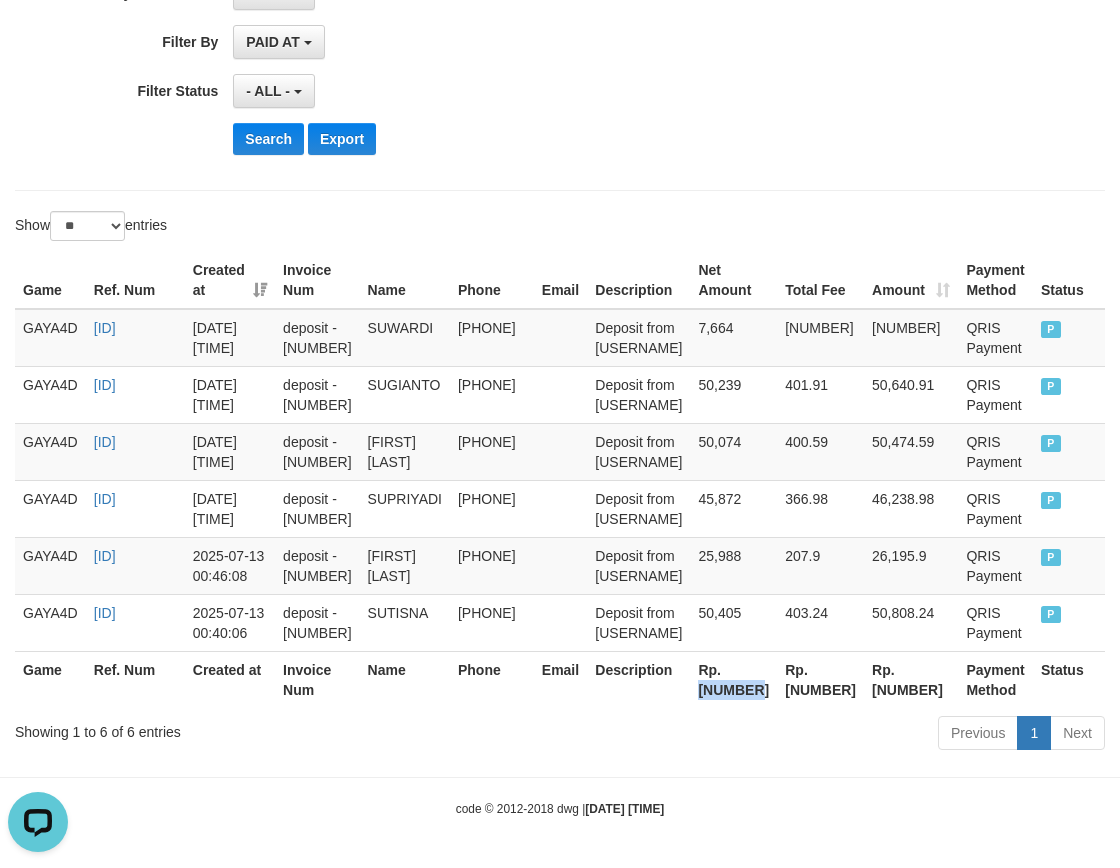 copy on "230,242" 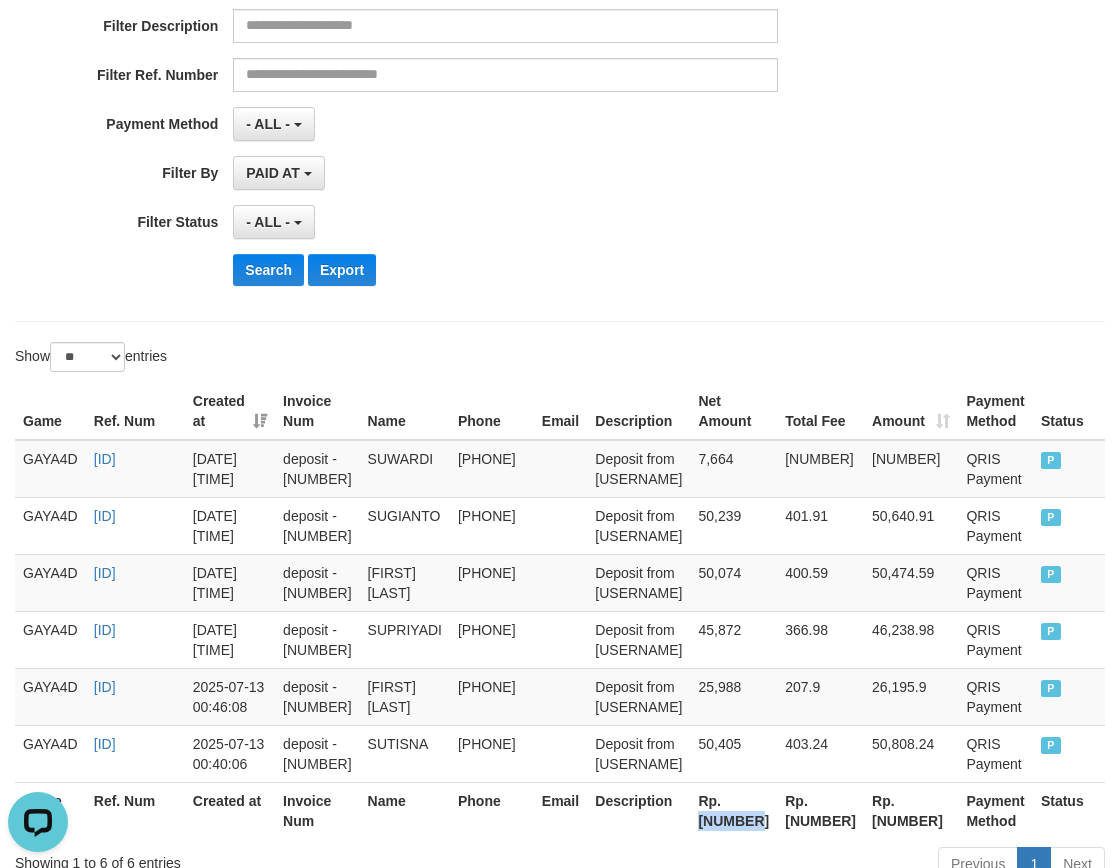 scroll, scrollTop: 222, scrollLeft: 0, axis: vertical 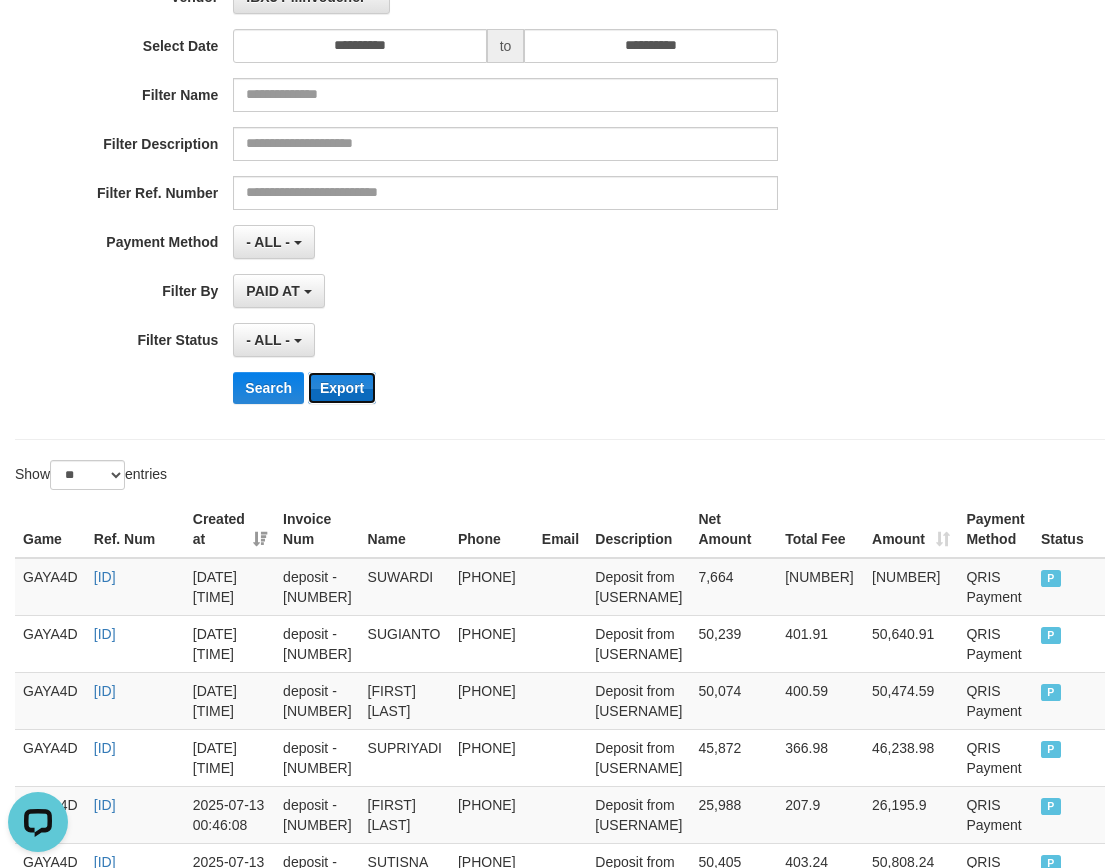 click on "Export" at bounding box center (342, 388) 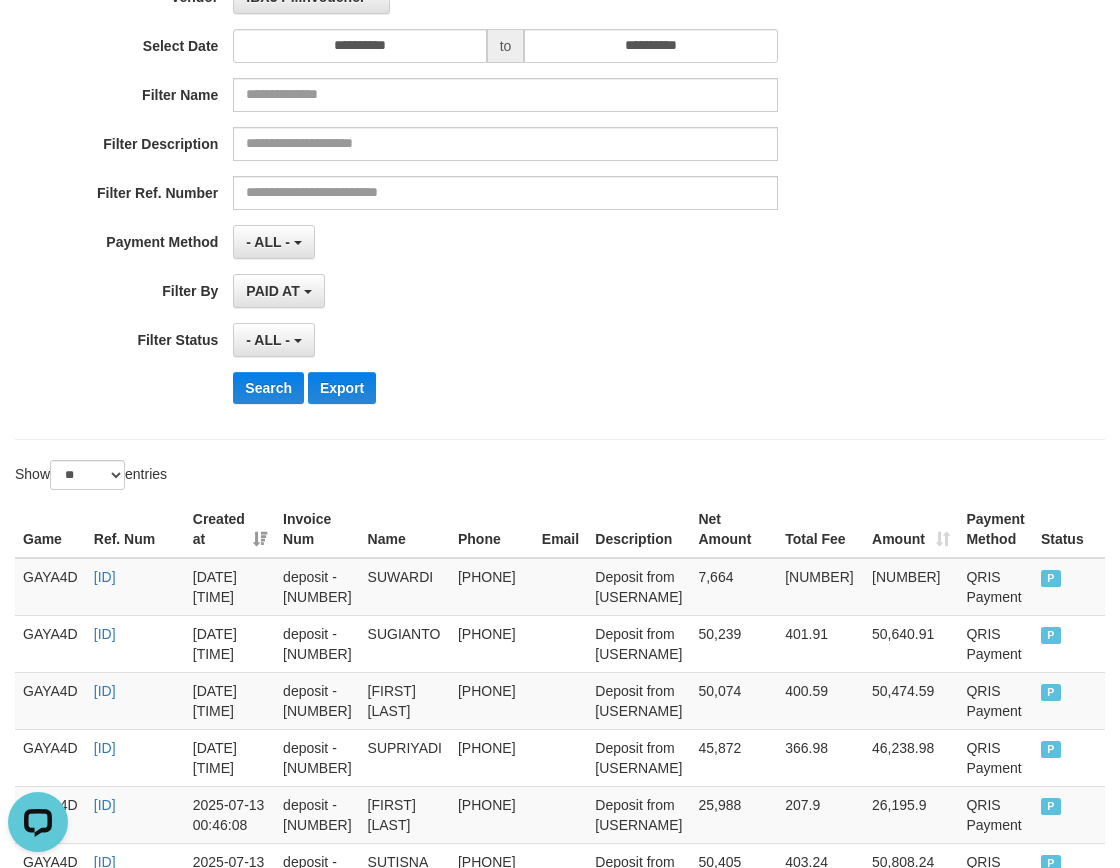 click on "**********" at bounding box center (560, 175) 